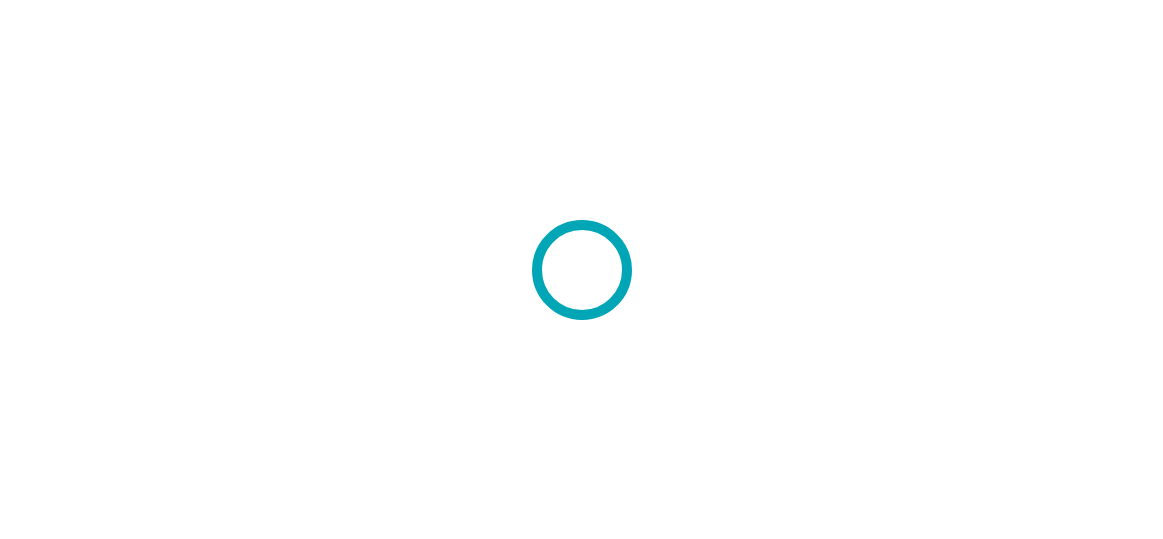 scroll, scrollTop: 0, scrollLeft: 0, axis: both 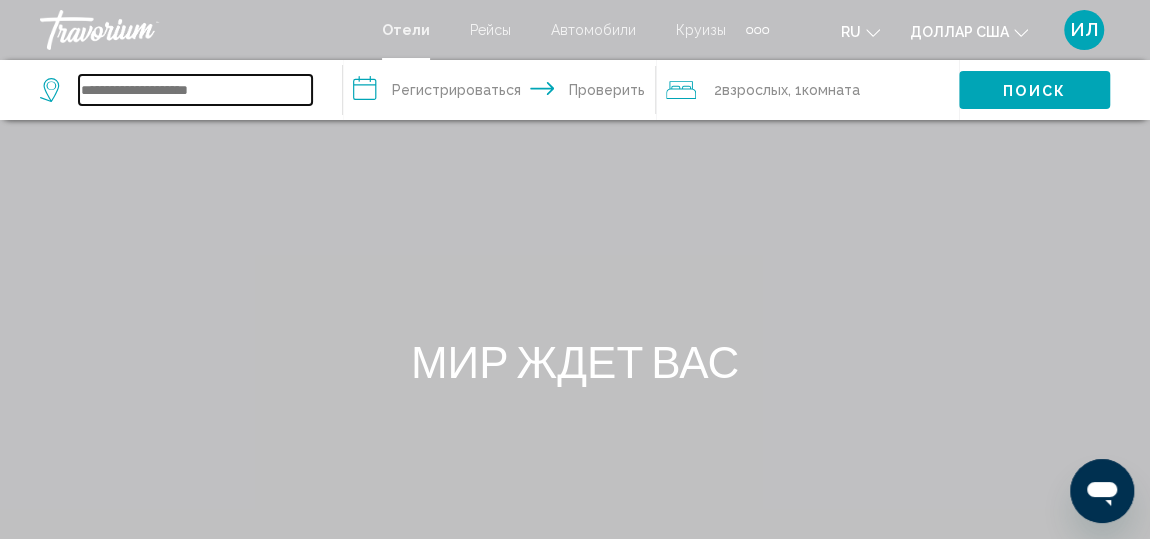 click at bounding box center [195, 90] 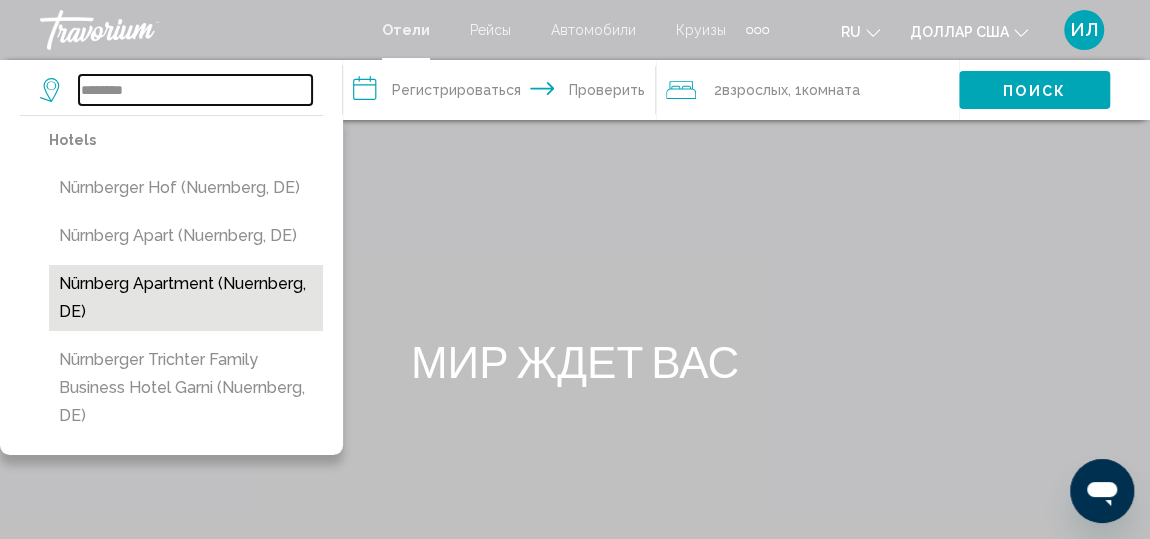 type on "********" 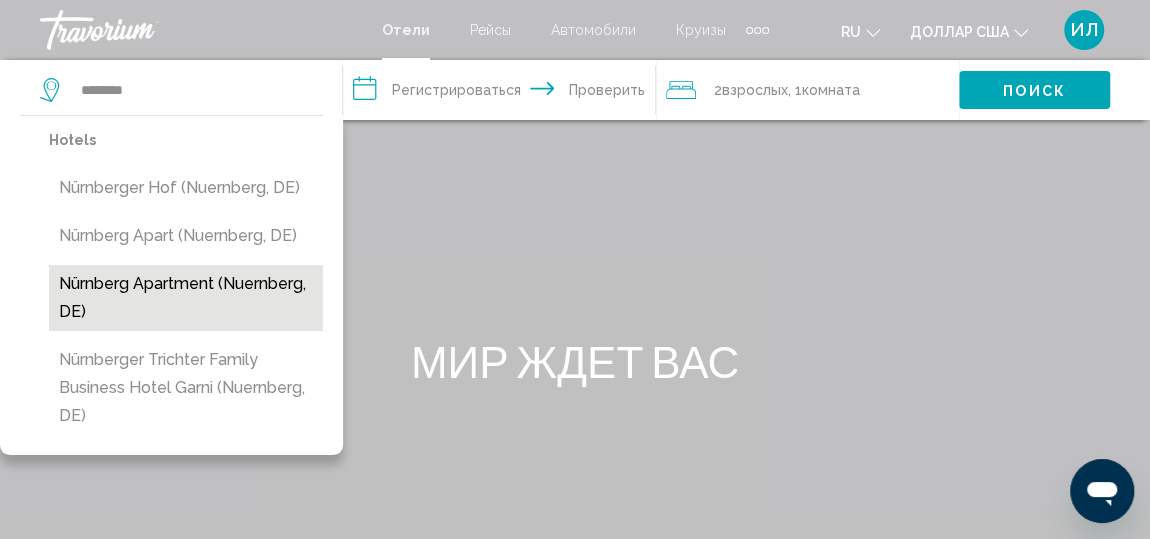 click on "[CITY] Apartment ([CITY], [COUNTRY])" at bounding box center (186, 298) 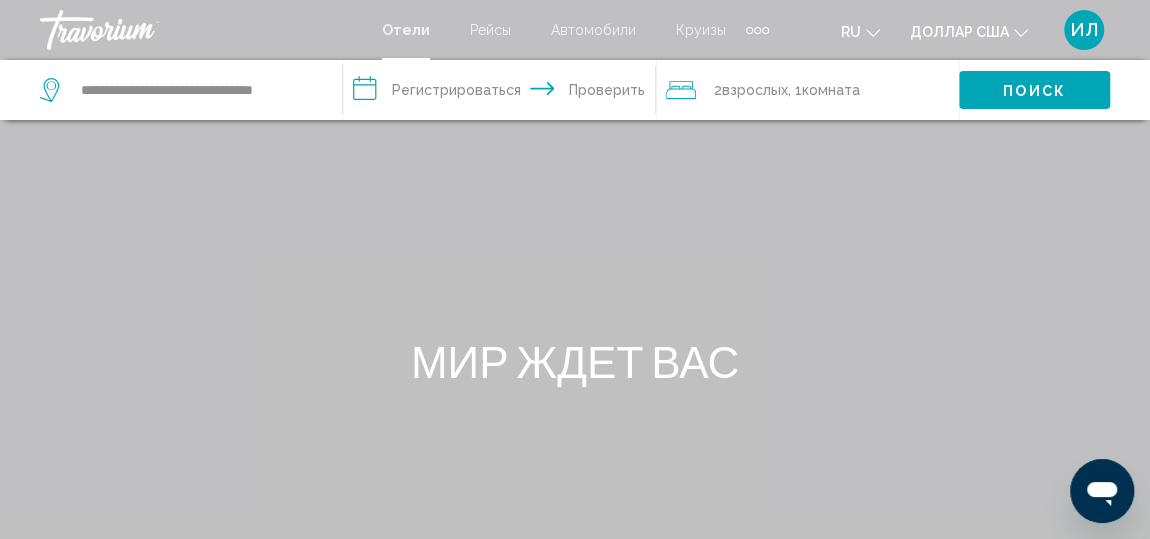 click on "**********" at bounding box center (503, 93) 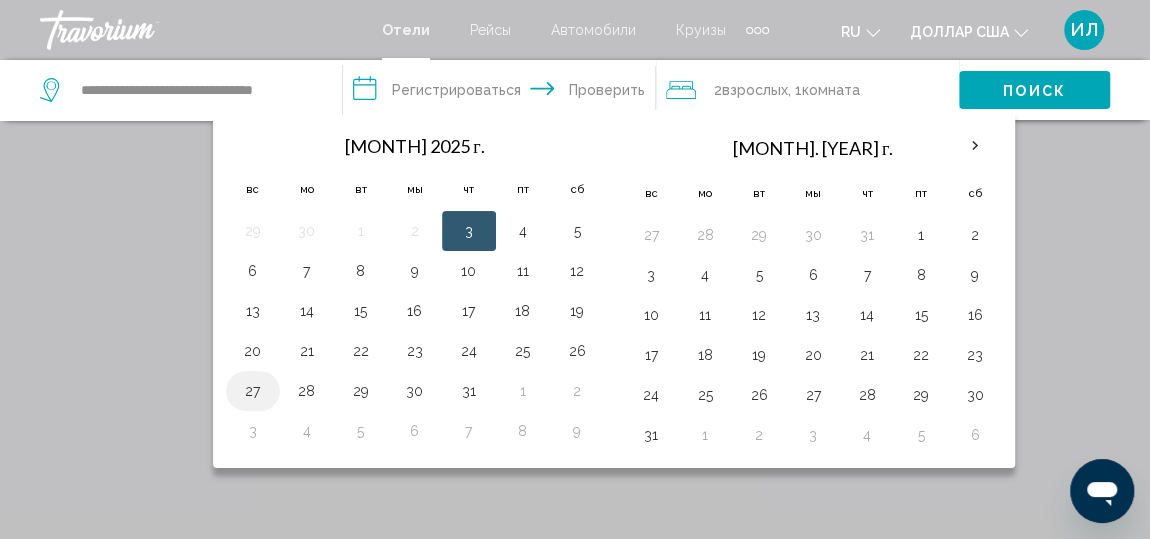 click on "27" at bounding box center (253, 391) 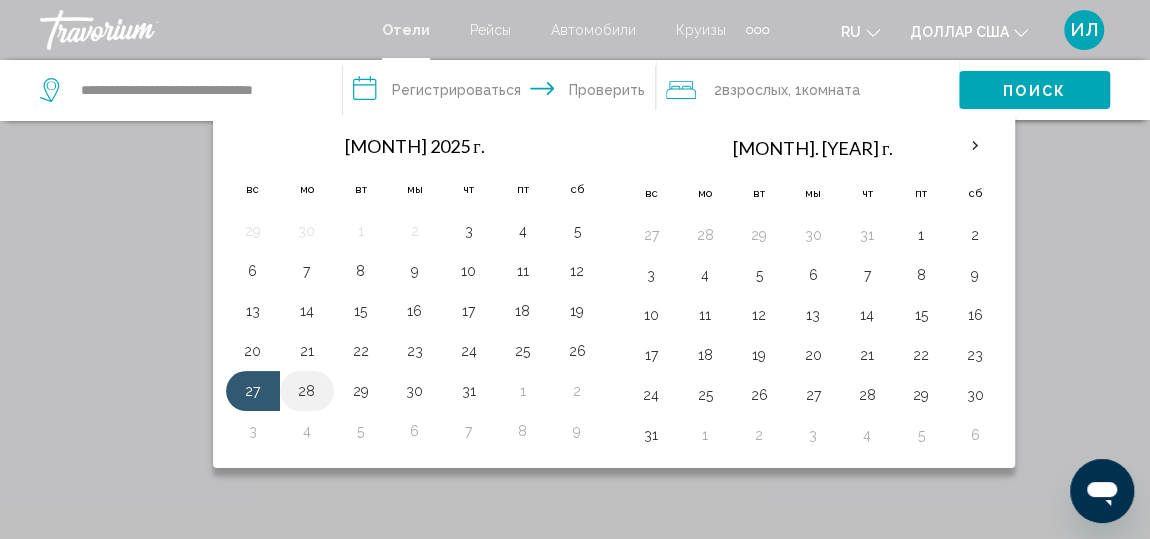 click on "28" at bounding box center [307, 391] 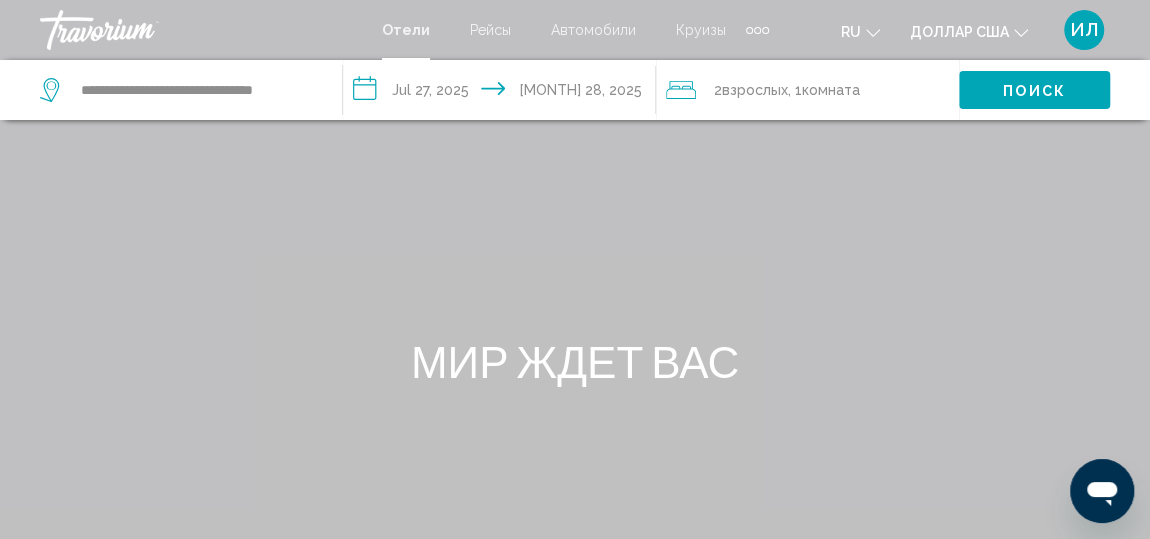 click on "комната" at bounding box center (831, 90) 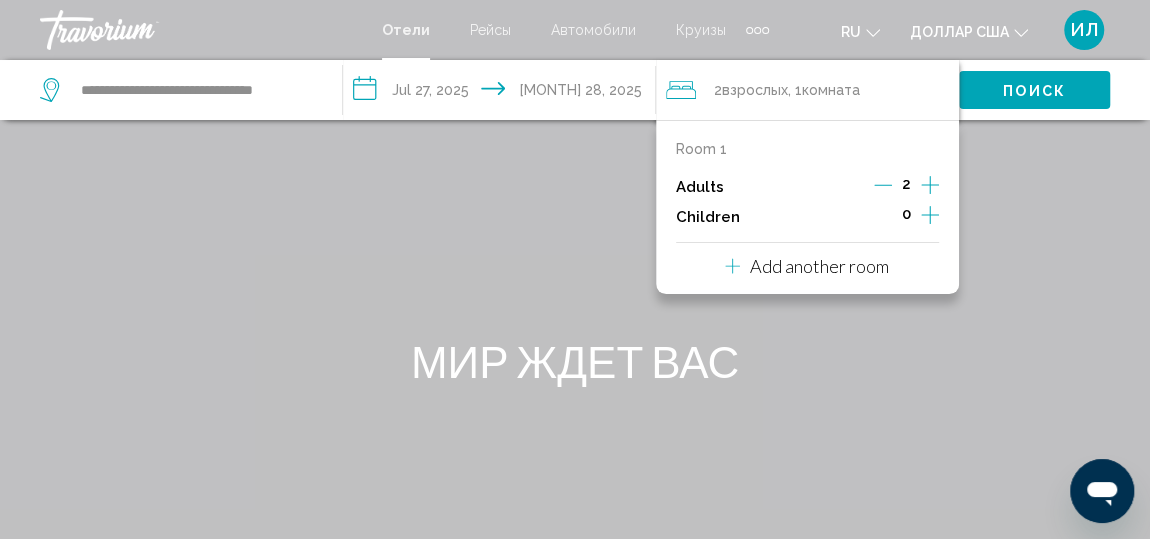 click at bounding box center [930, 185] 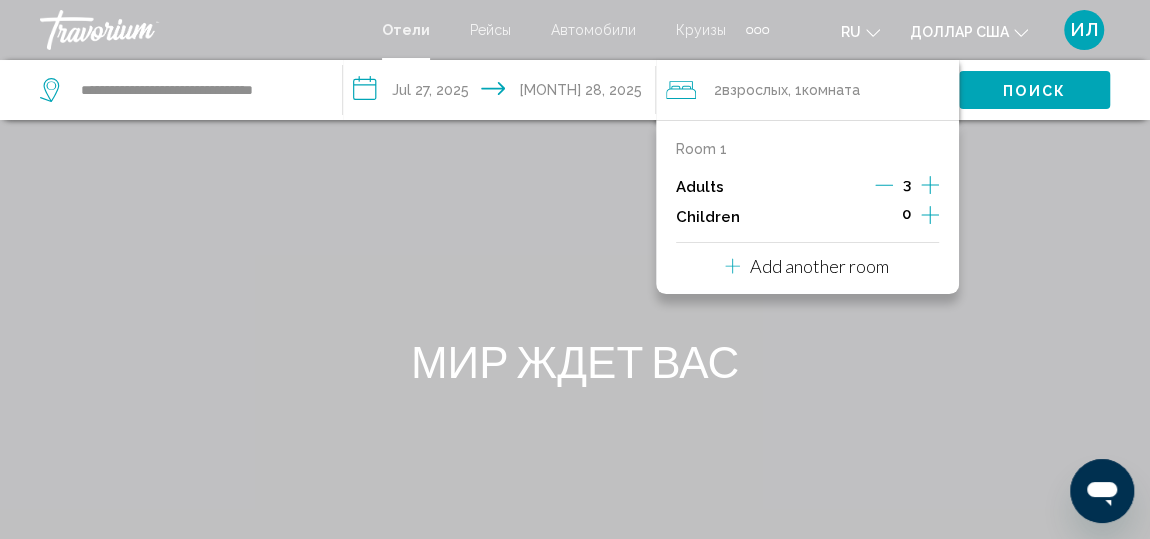 click at bounding box center [930, 215] 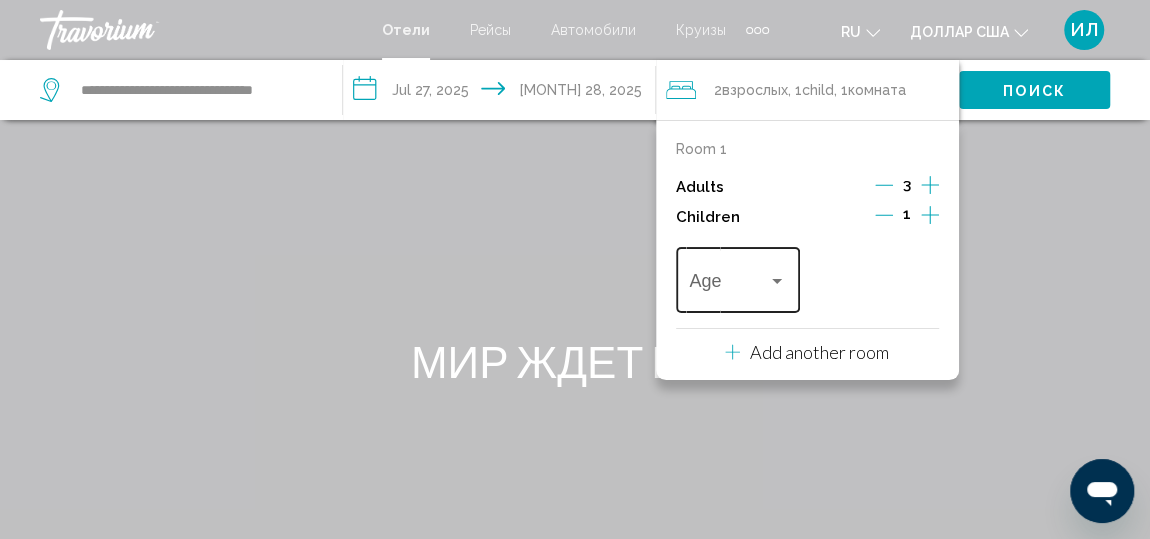 click at bounding box center (777, 281) 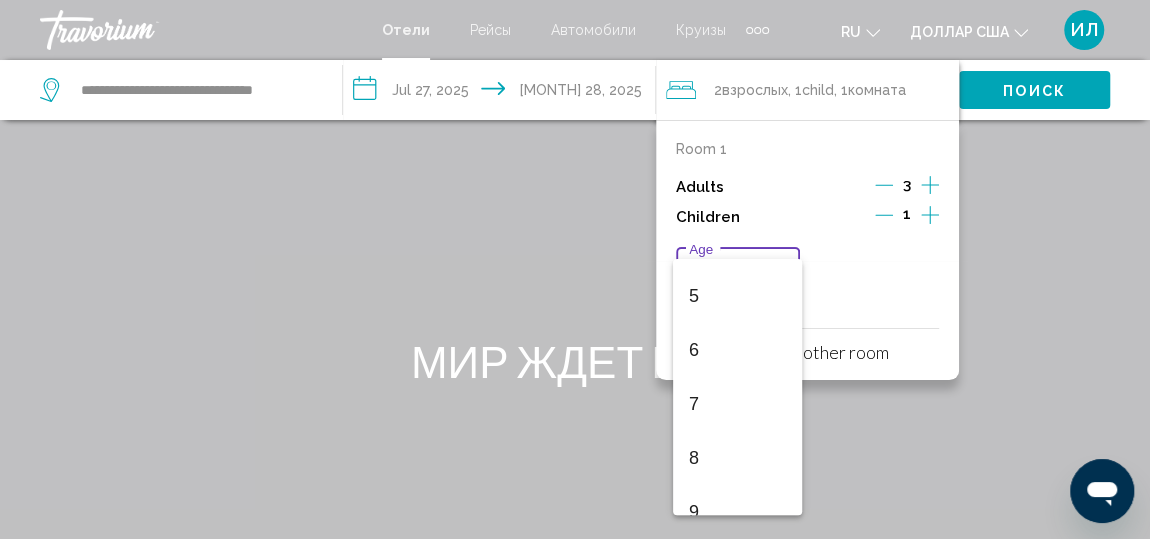 scroll, scrollTop: 267, scrollLeft: 0, axis: vertical 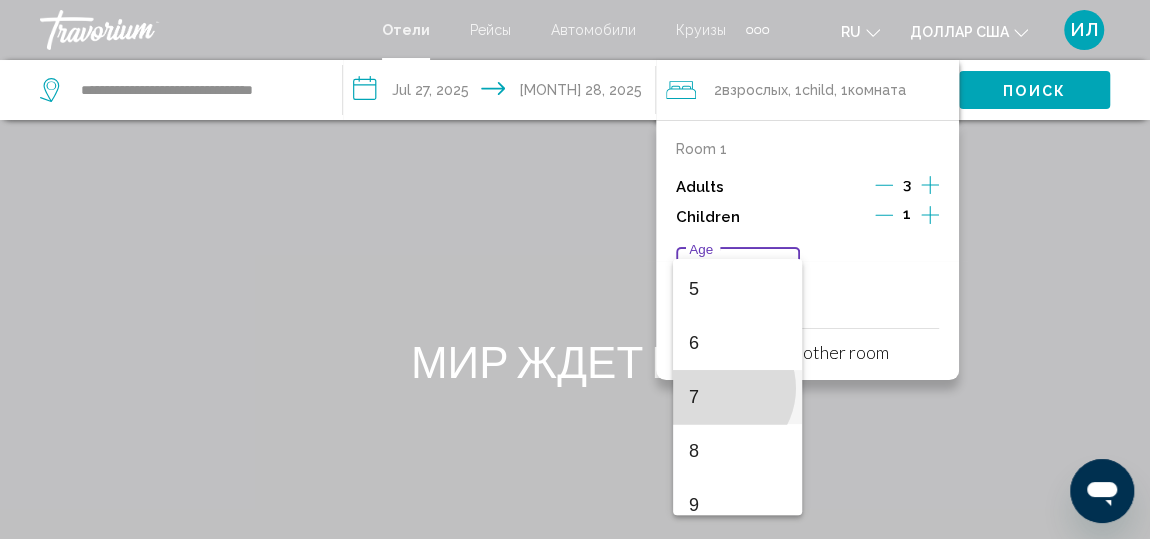 click on "7" at bounding box center [737, 397] 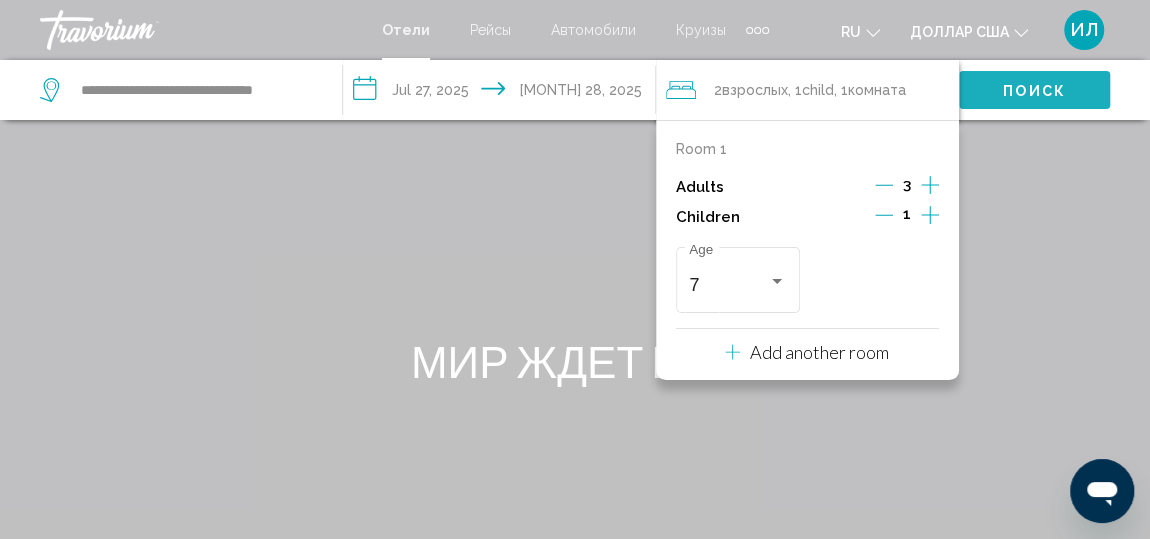 click on "Поиск" at bounding box center (1034, 90) 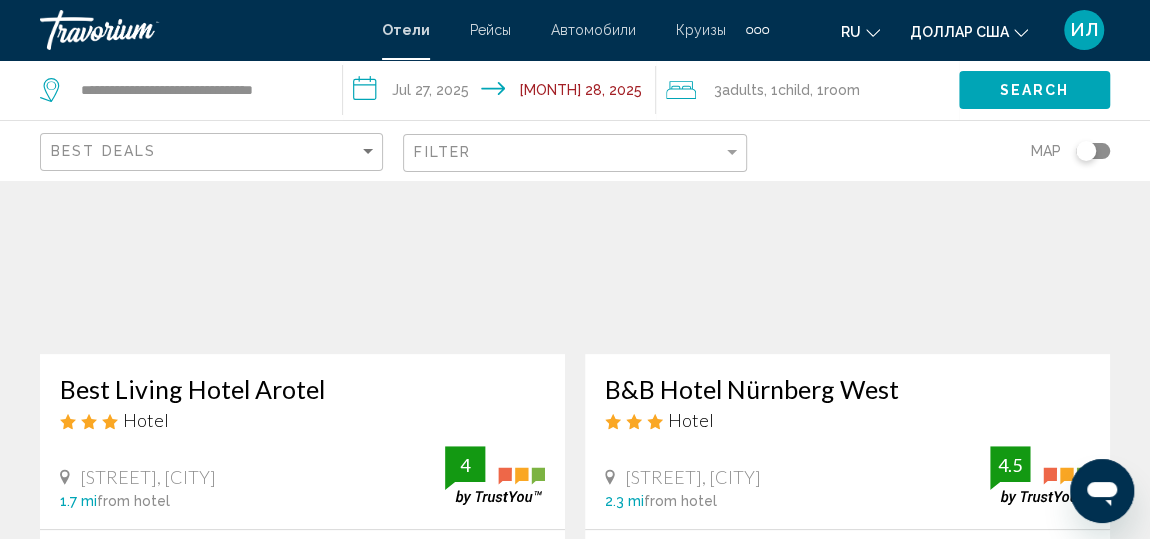 scroll, scrollTop: 112, scrollLeft: 0, axis: vertical 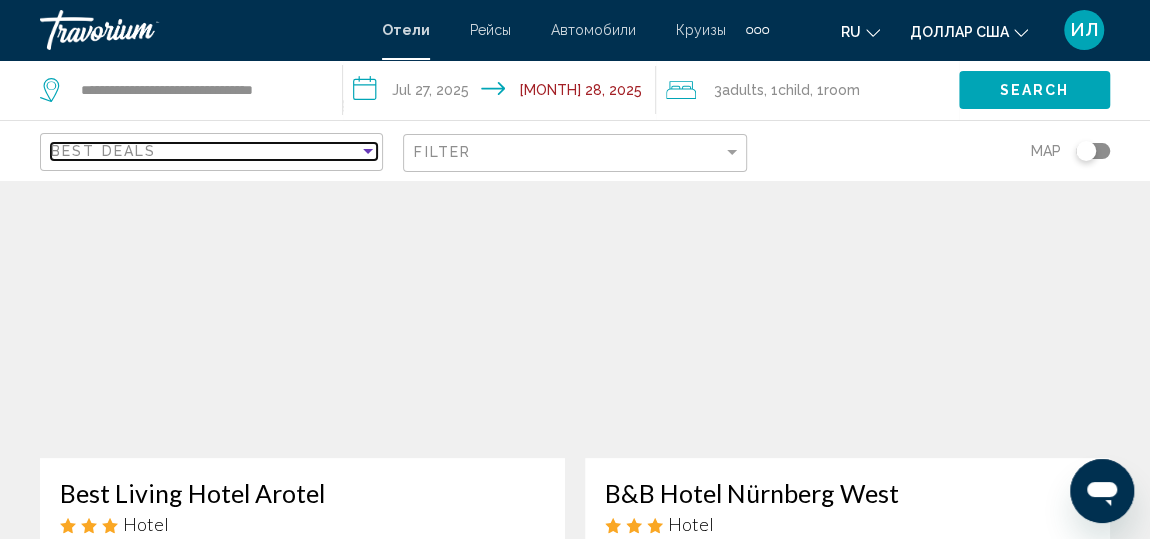 click at bounding box center (368, 151) 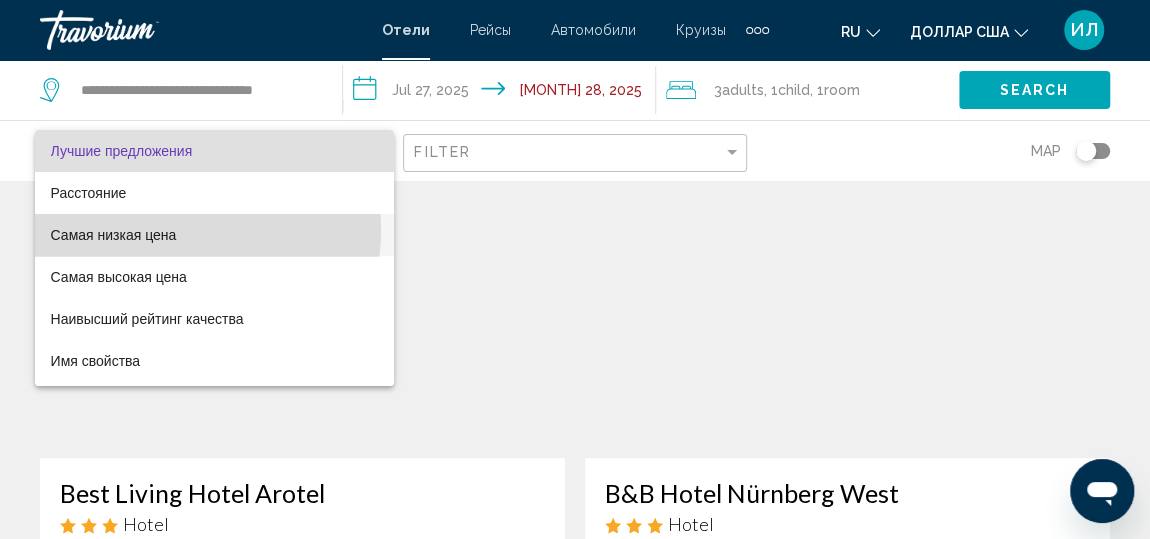 click on "Самая низкая цена" at bounding box center (114, 235) 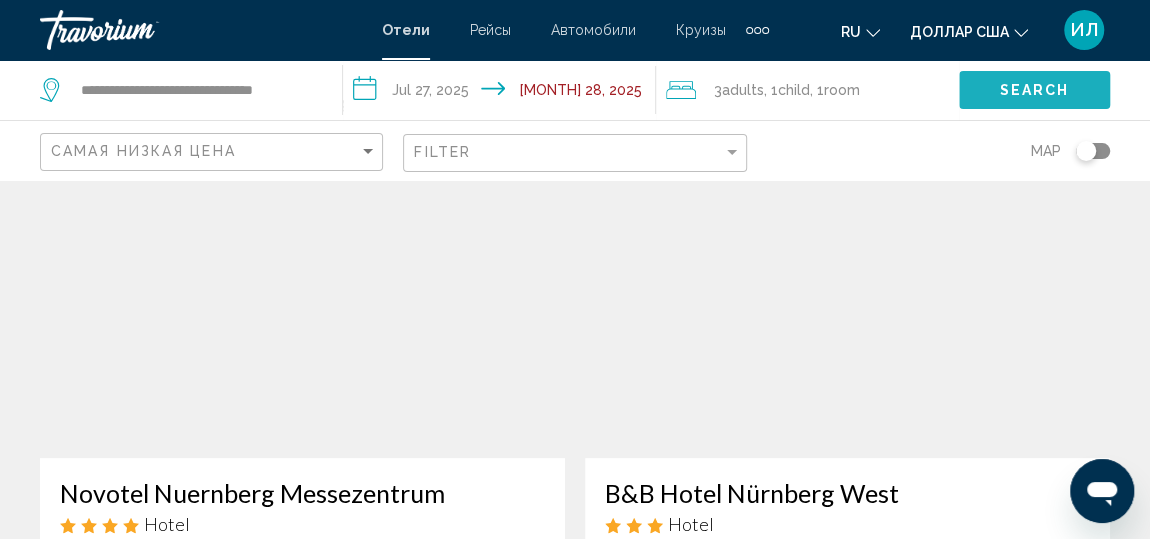 click on "Search" at bounding box center [1034, 91] 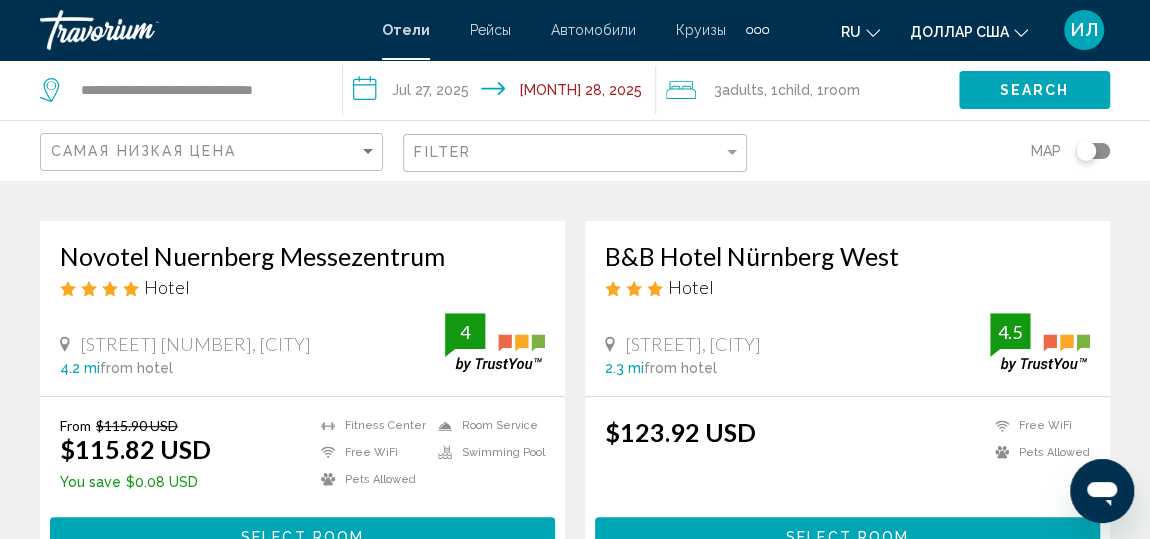 scroll, scrollTop: 413, scrollLeft: 0, axis: vertical 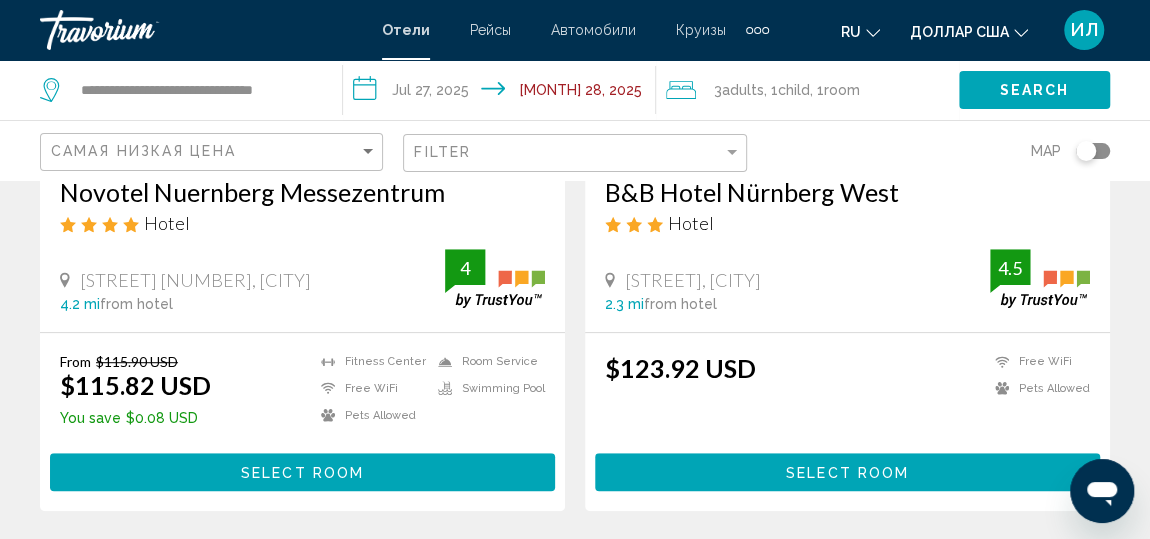click on "Select Room" at bounding box center [302, 471] 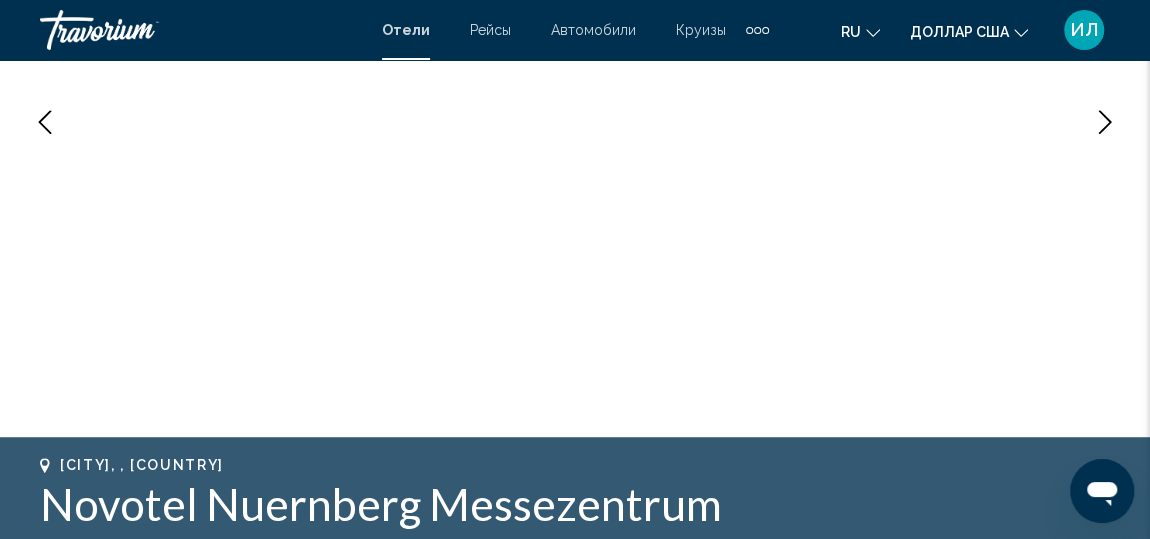 scroll, scrollTop: 265, scrollLeft: 0, axis: vertical 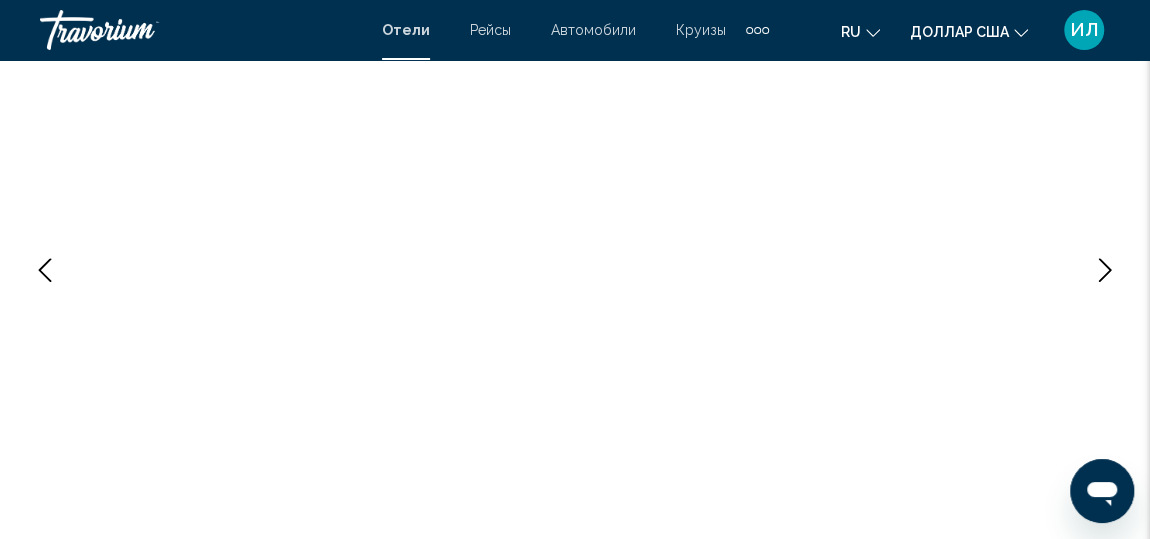 click at bounding box center [1105, 270] 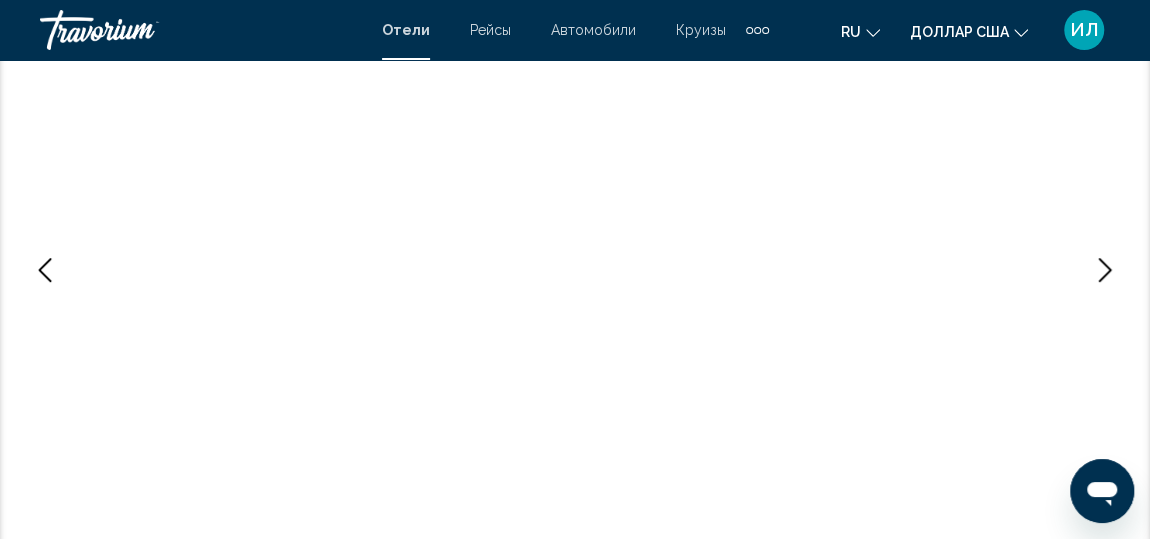 click at bounding box center (1105, 270) 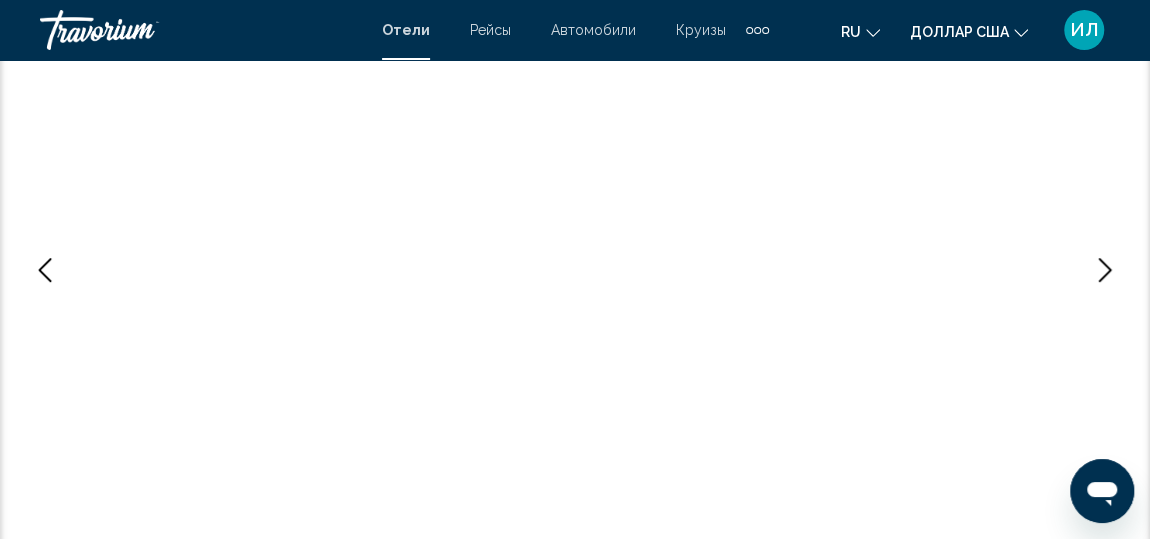 click at bounding box center [1105, 270] 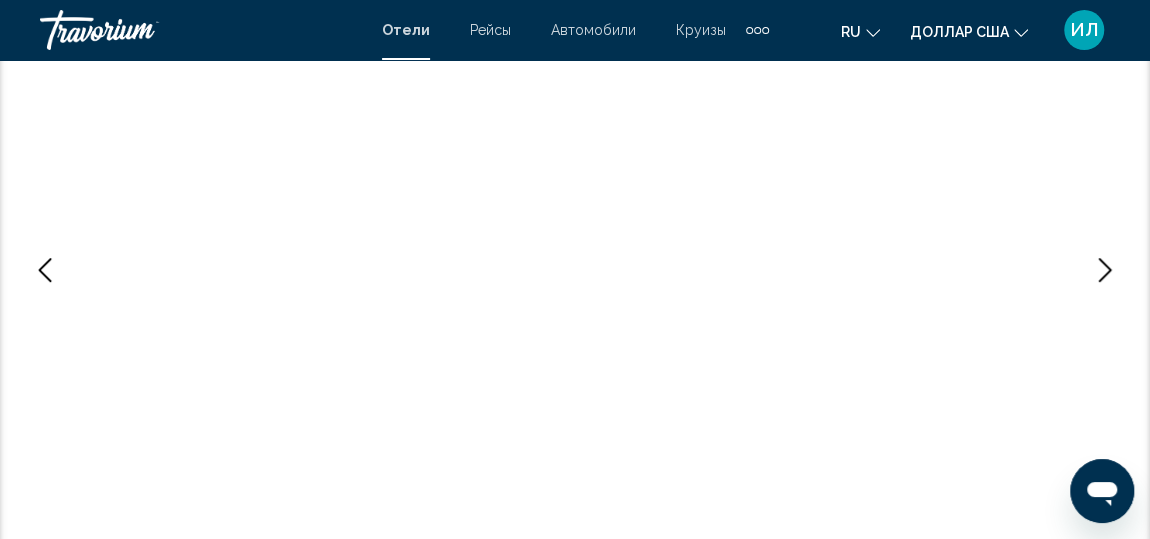 click at bounding box center [1105, 270] 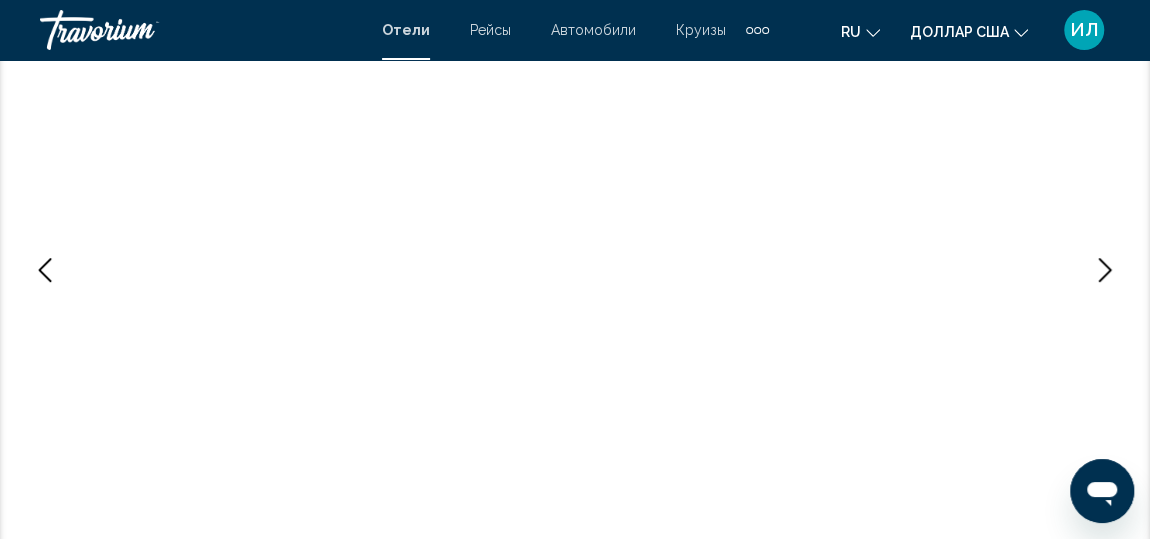 click at bounding box center (1105, 270) 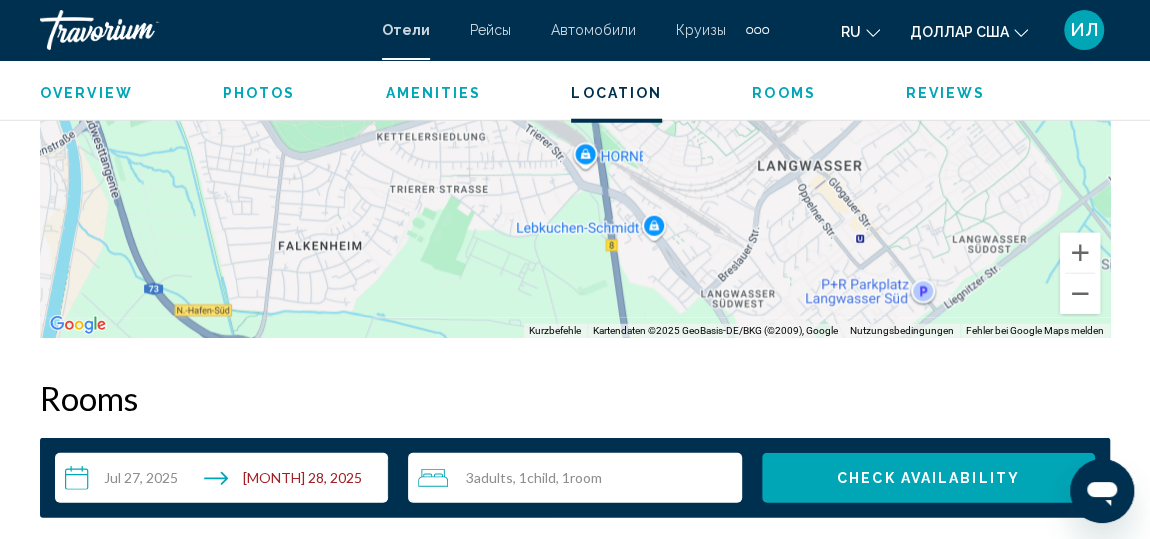 scroll, scrollTop: 2176, scrollLeft: 0, axis: vertical 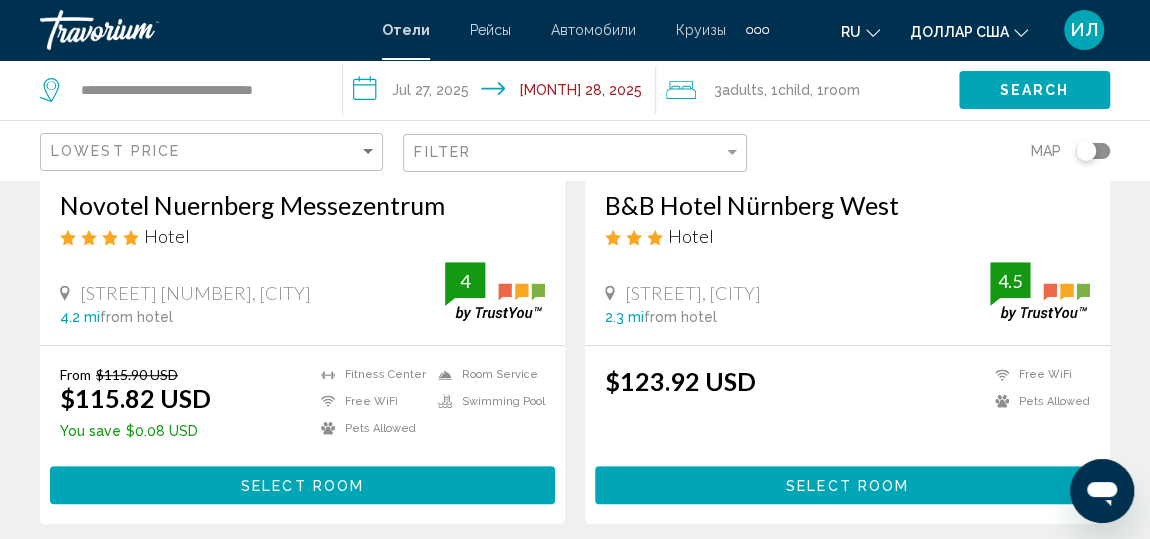 click on "Select Room" at bounding box center [847, 484] 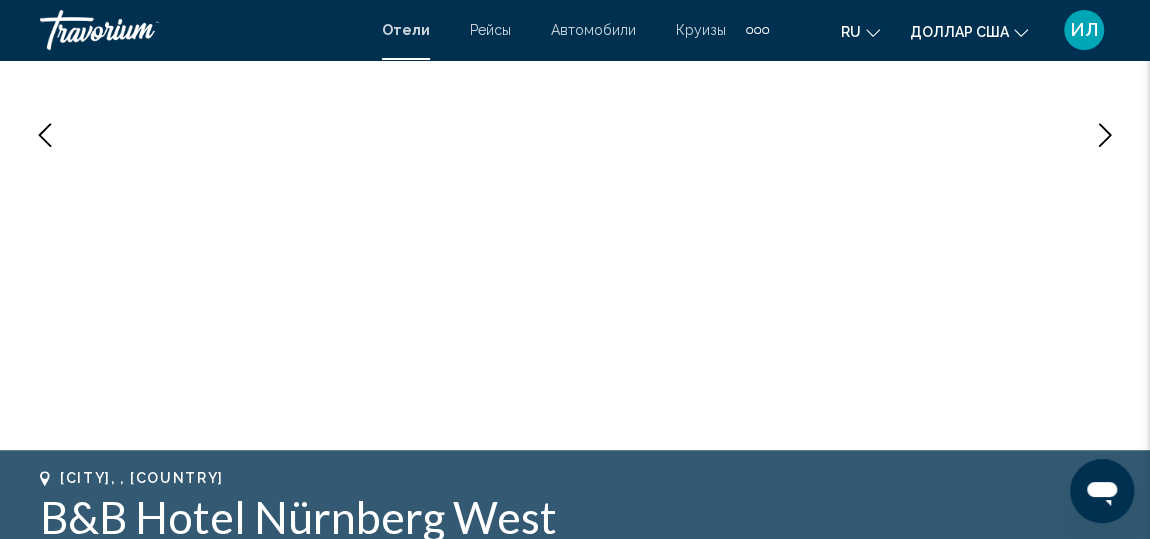 scroll, scrollTop: 265, scrollLeft: 0, axis: vertical 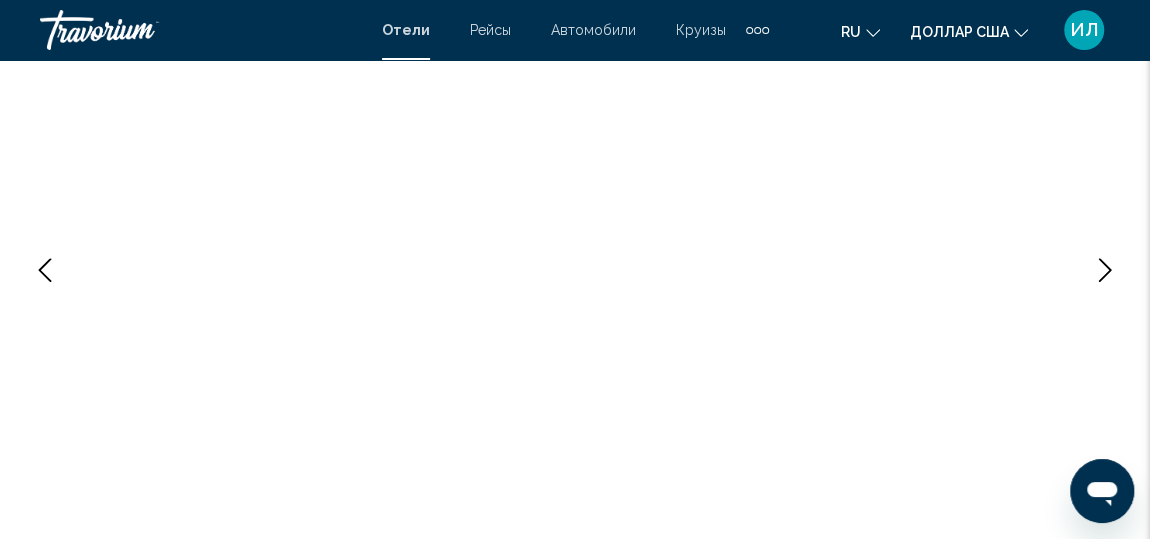 click at bounding box center (575, 270) 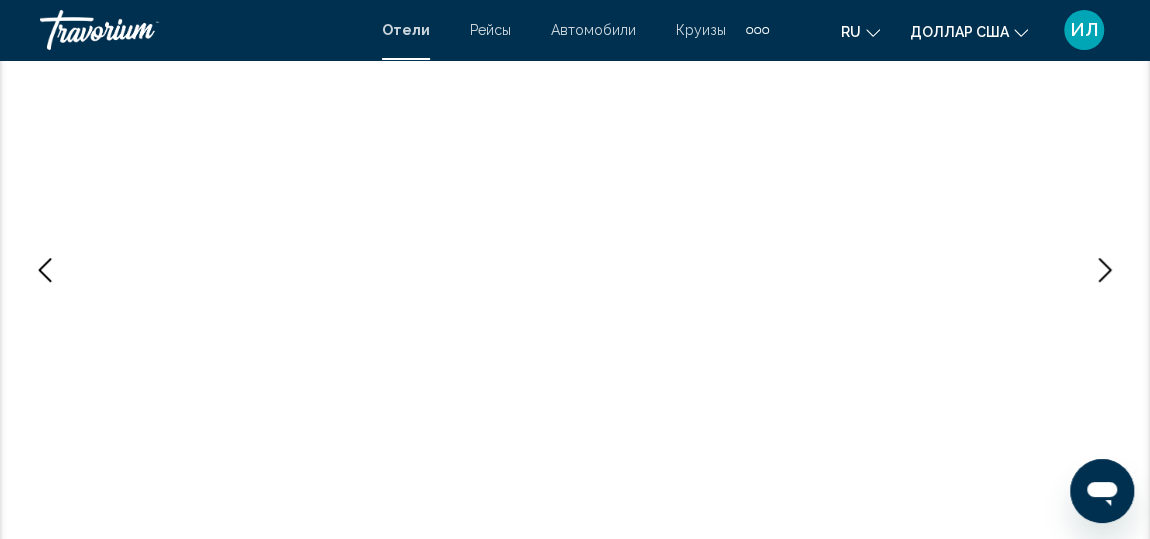 click at bounding box center [1105, 270] 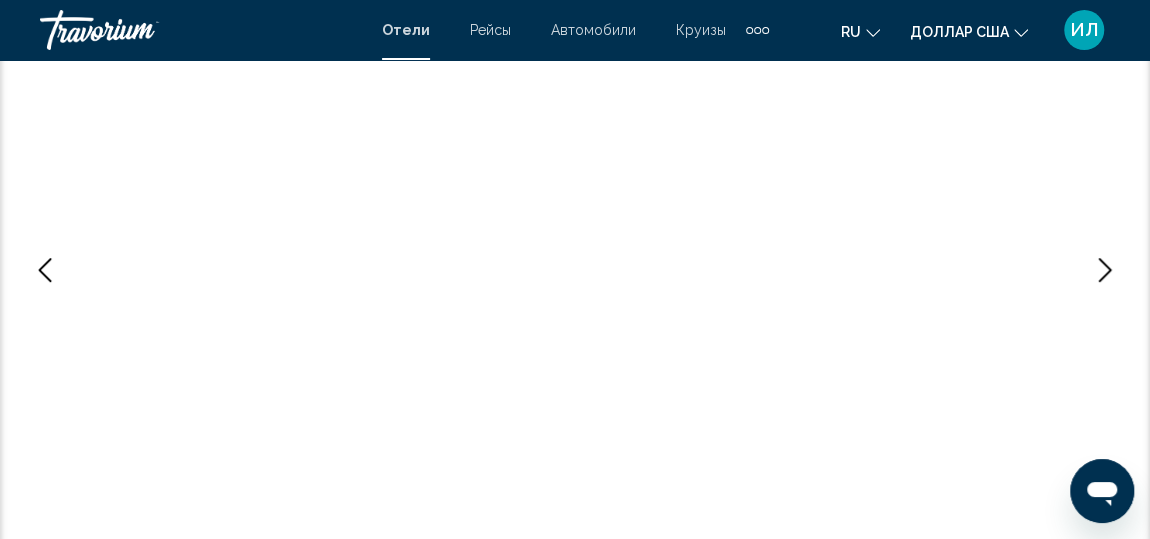 click at bounding box center [1105, 270] 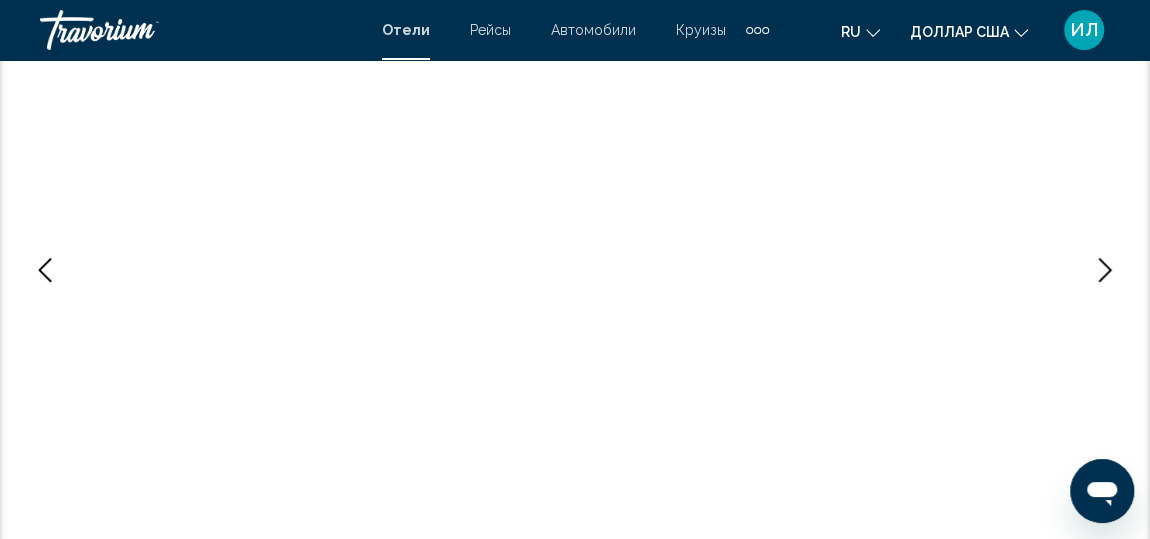 click at bounding box center [1105, 270] 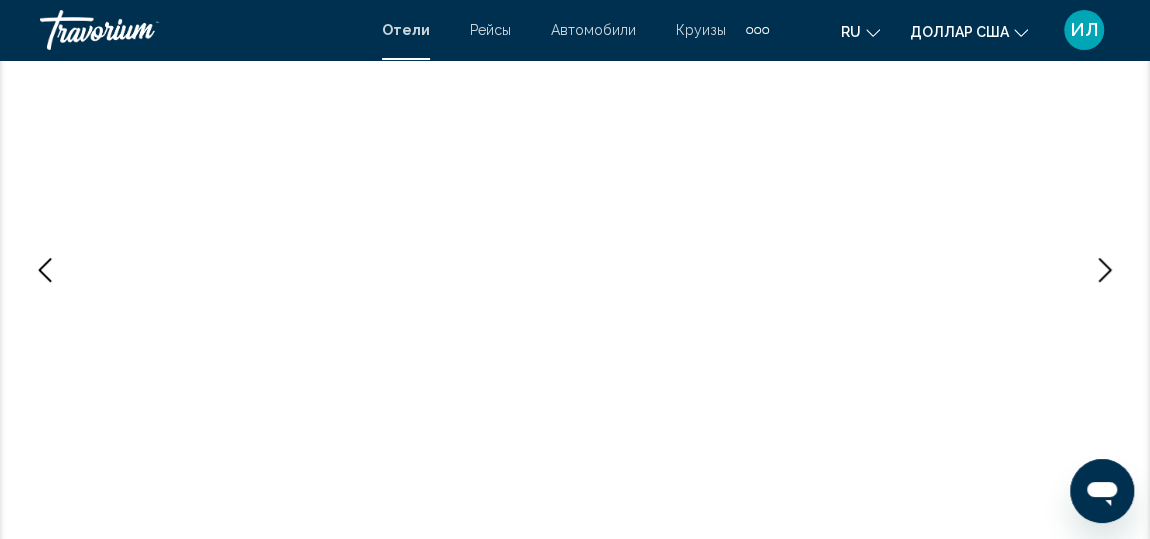 click at bounding box center [1105, 270] 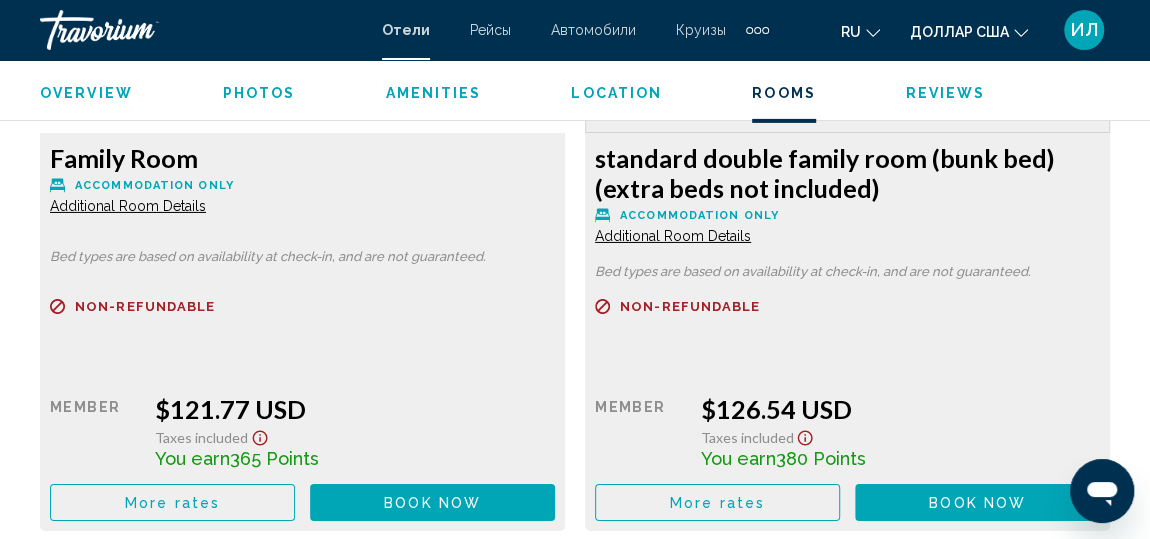 scroll, scrollTop: 3278, scrollLeft: 0, axis: vertical 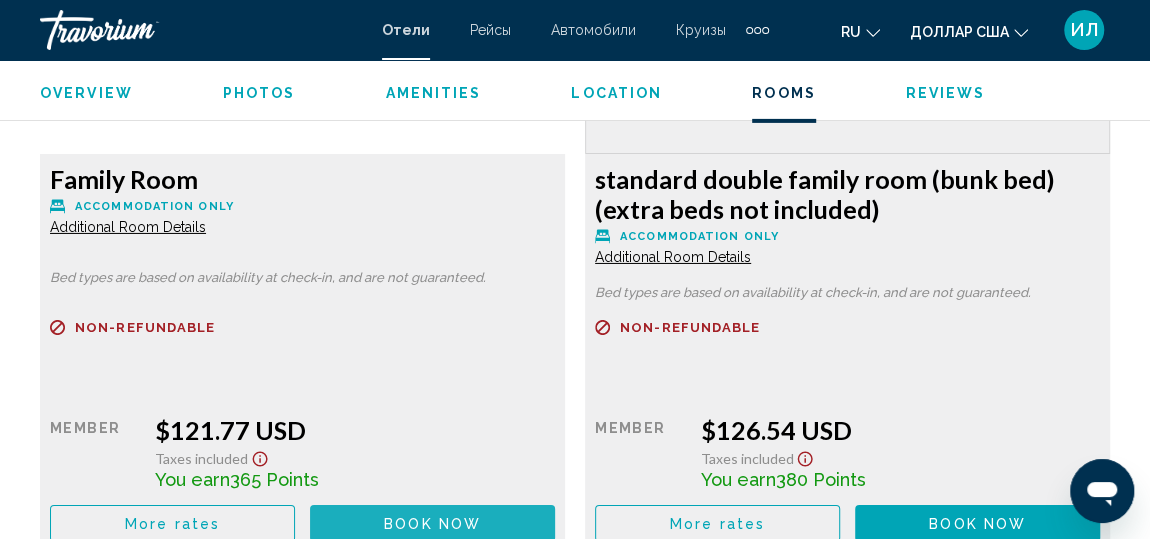 click on "Book now No longer available" at bounding box center [432, 523] 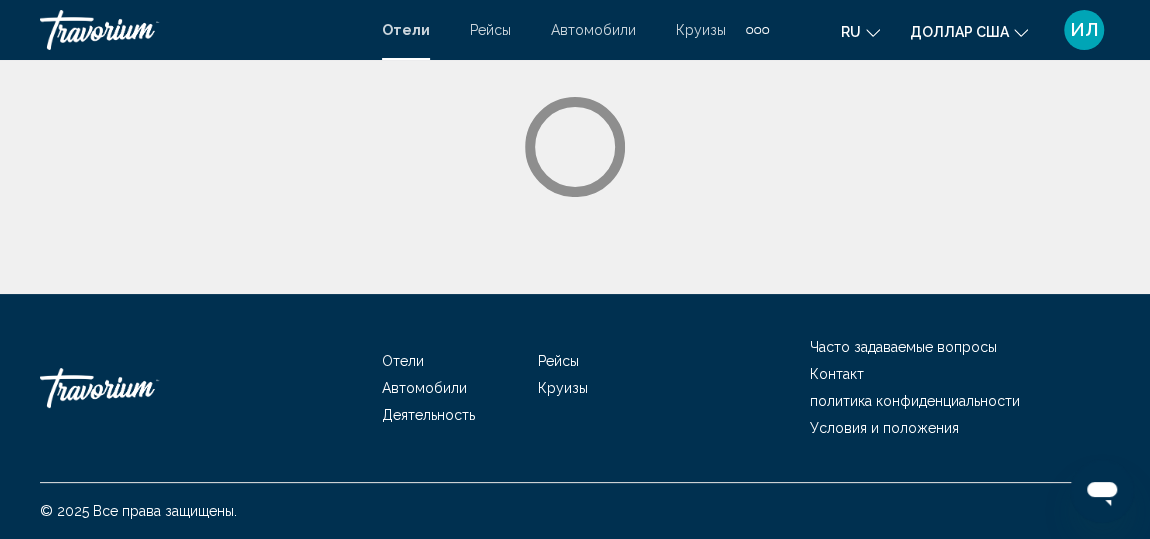 scroll, scrollTop: 0, scrollLeft: 0, axis: both 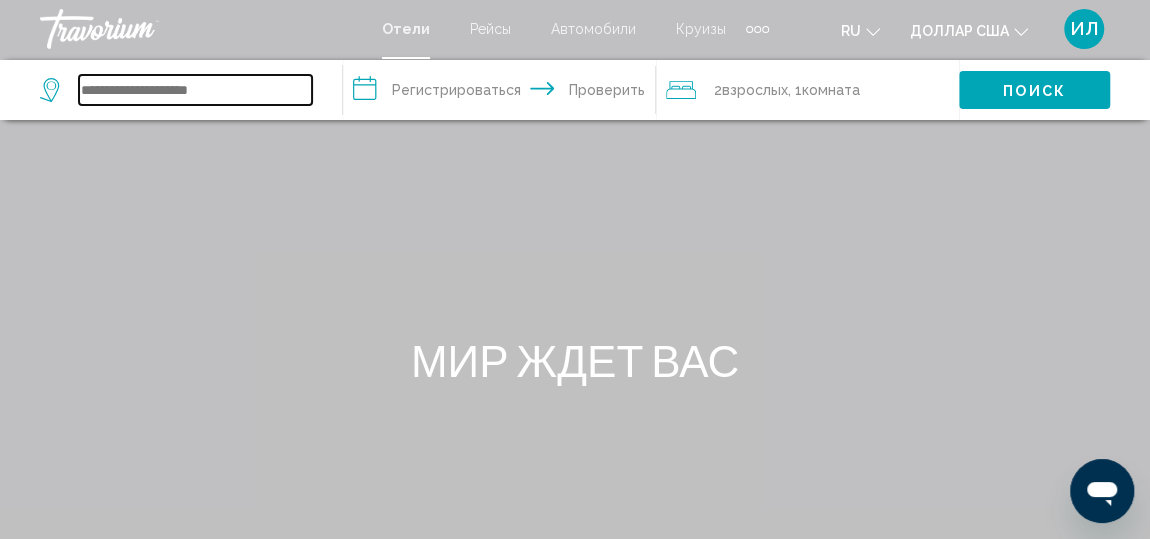 click at bounding box center (195, 90) 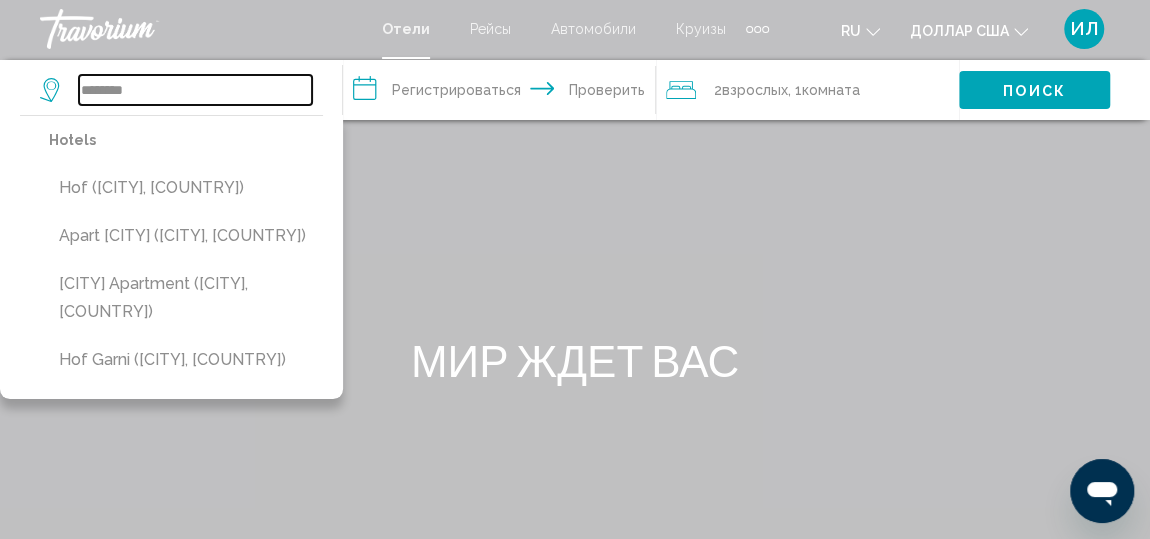 type on "********" 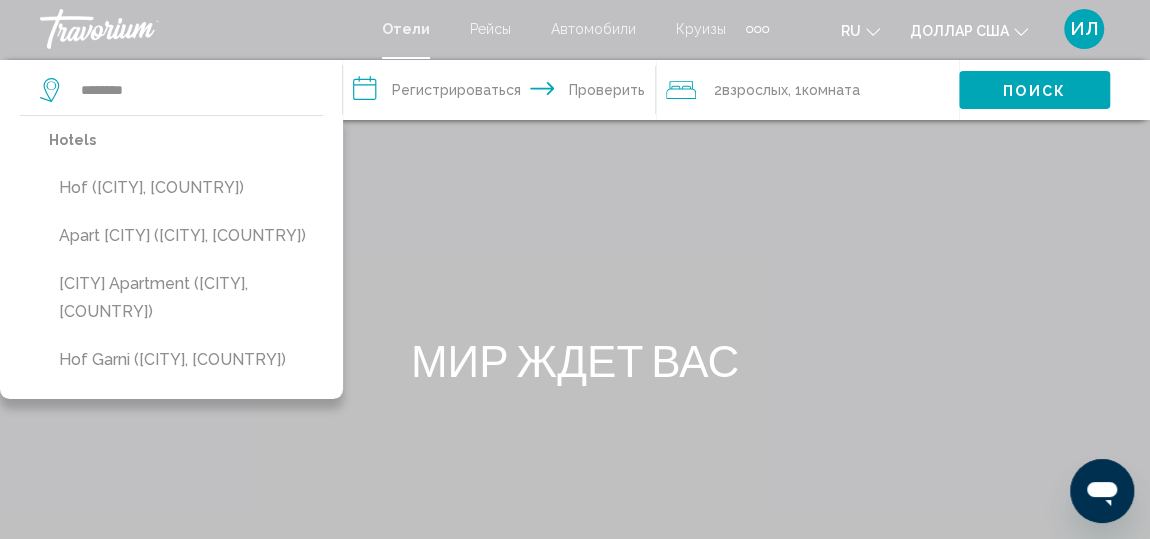 click on "**********" at bounding box center [503, 93] 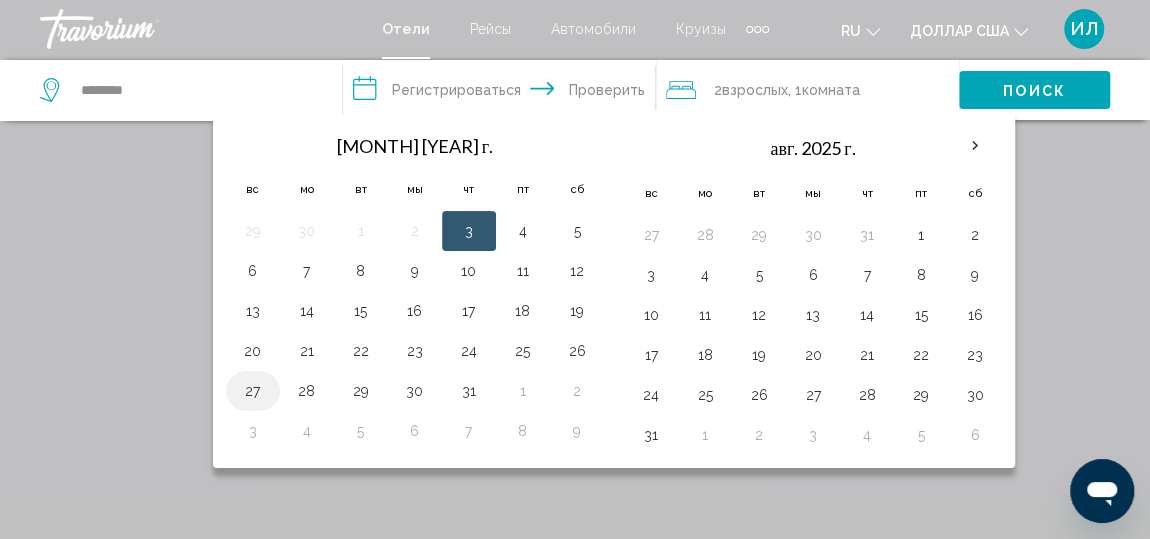 click on "27" at bounding box center (253, 391) 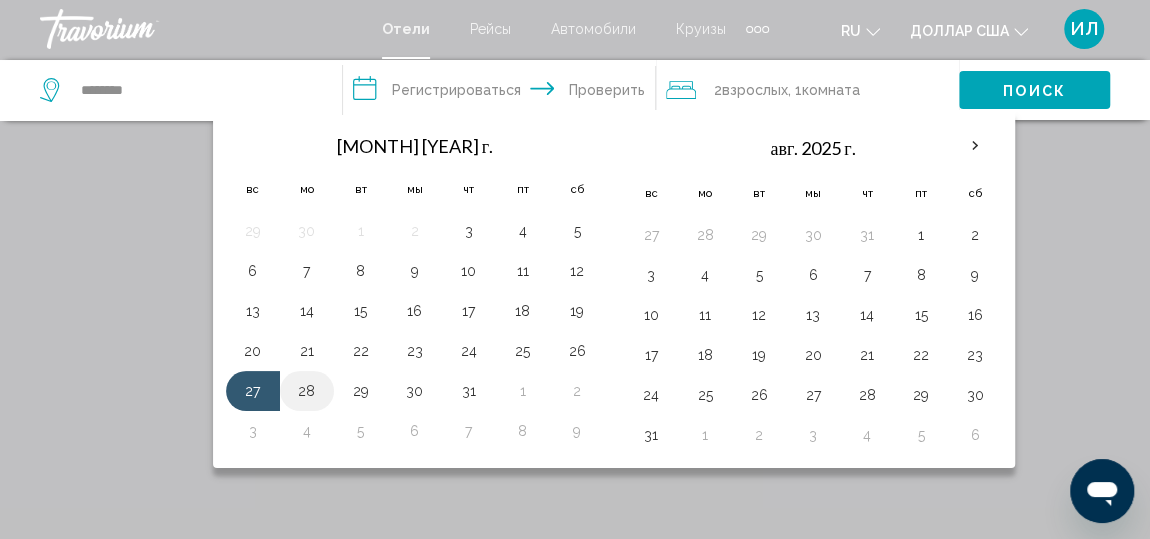 click on "28" at bounding box center [307, 391] 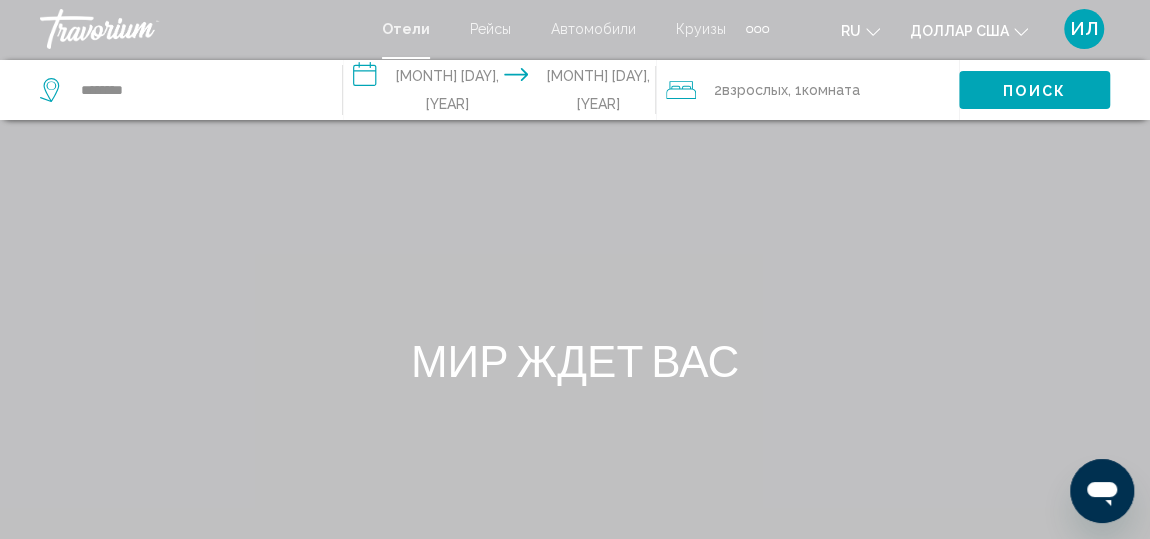 click on "комната" at bounding box center [831, 90] 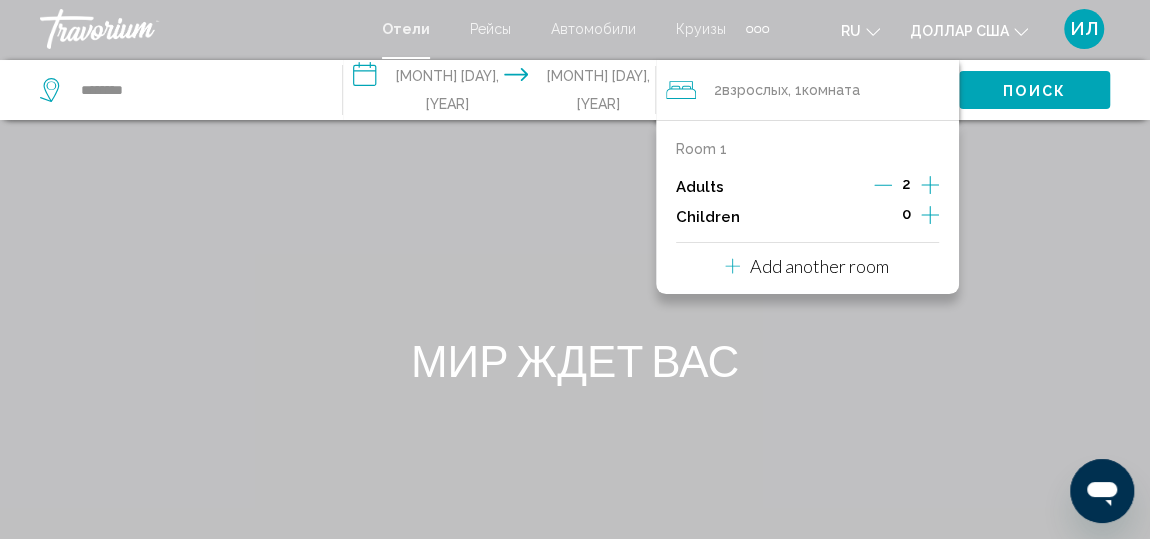 click at bounding box center (930, 185) 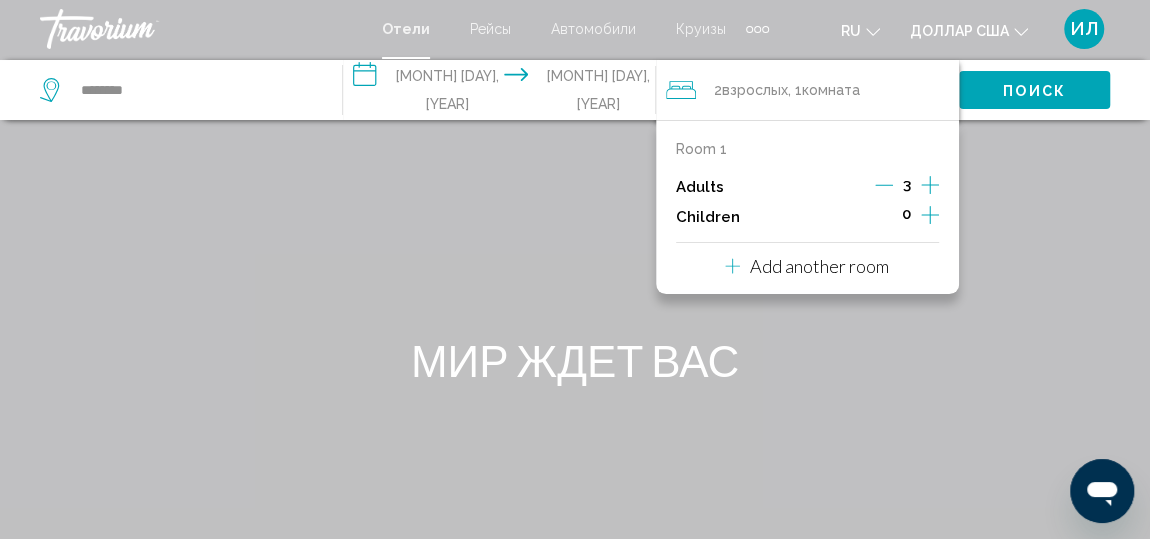 click at bounding box center [930, 215] 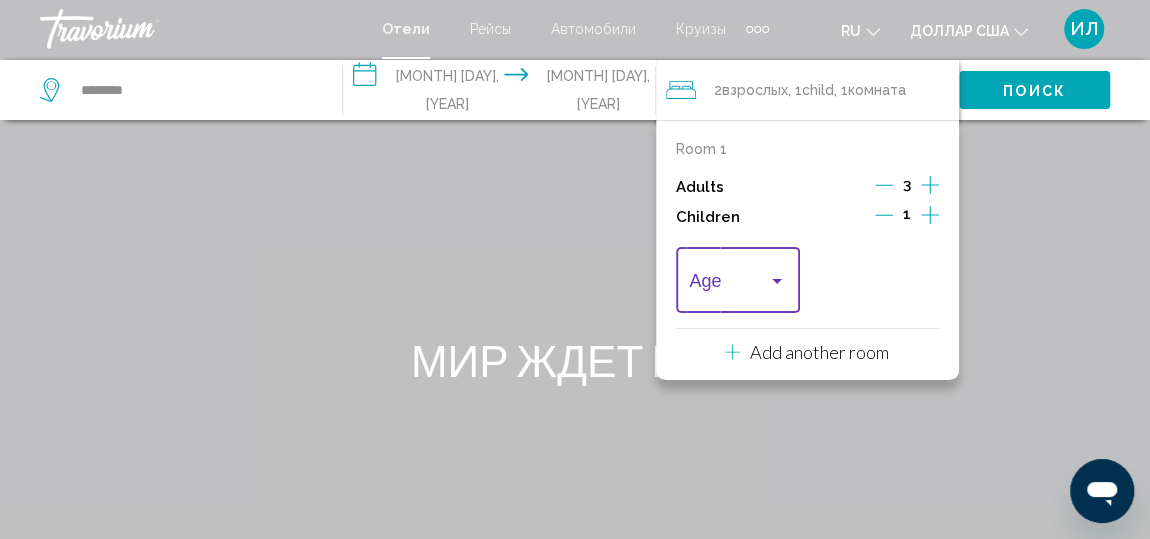 click at bounding box center [777, 281] 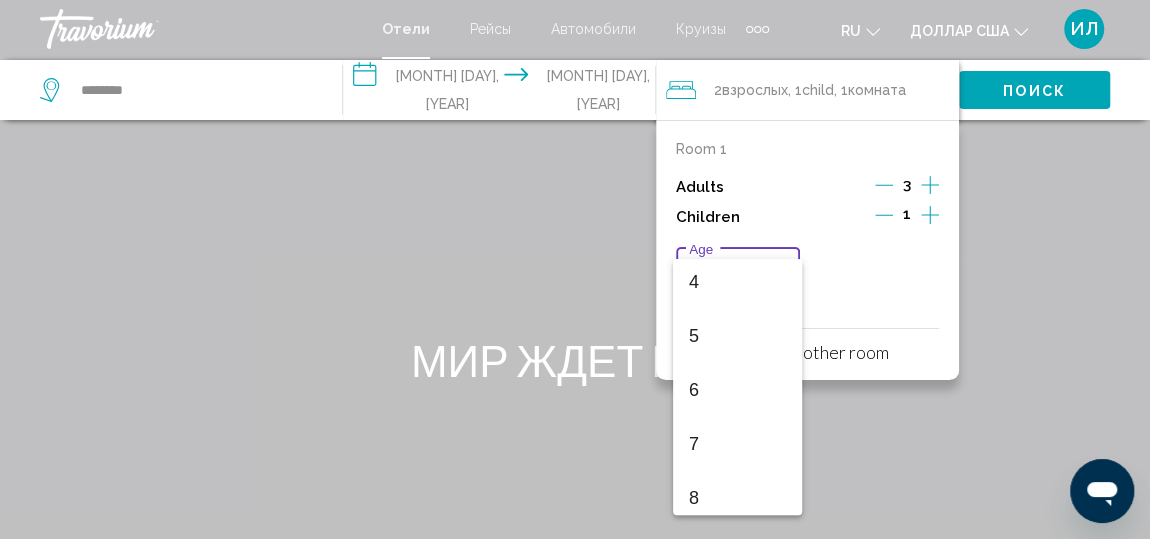 scroll, scrollTop: 246, scrollLeft: 0, axis: vertical 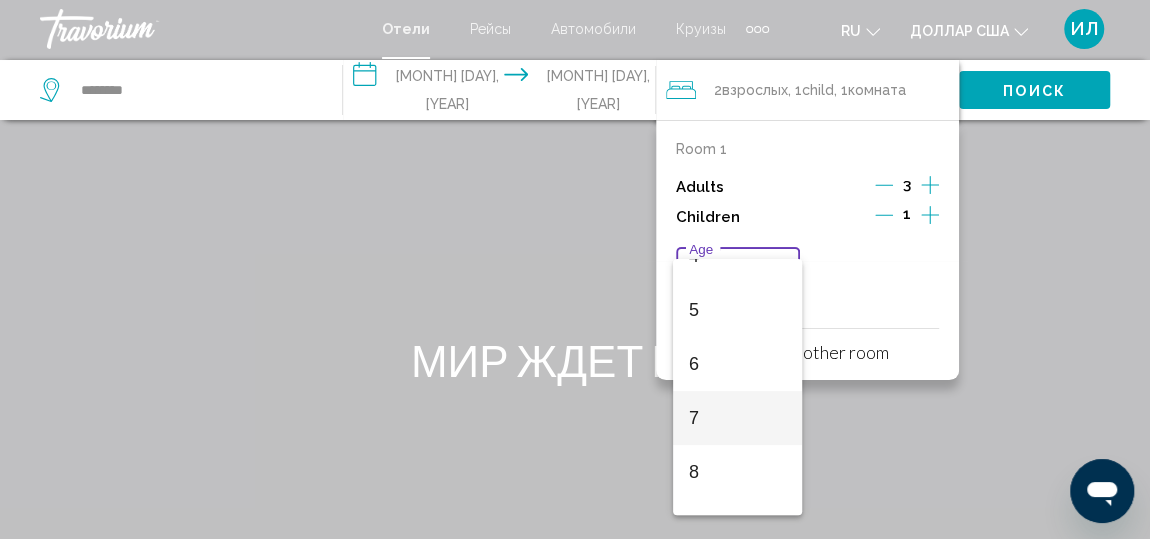 click on "7" at bounding box center (737, 418) 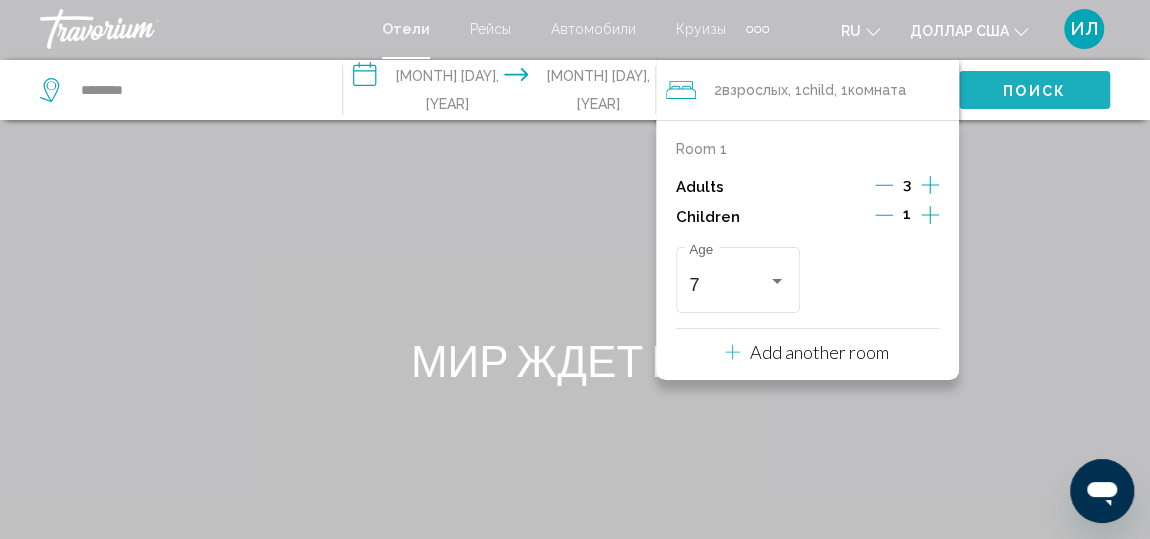 click on "Поиск" at bounding box center (1034, 91) 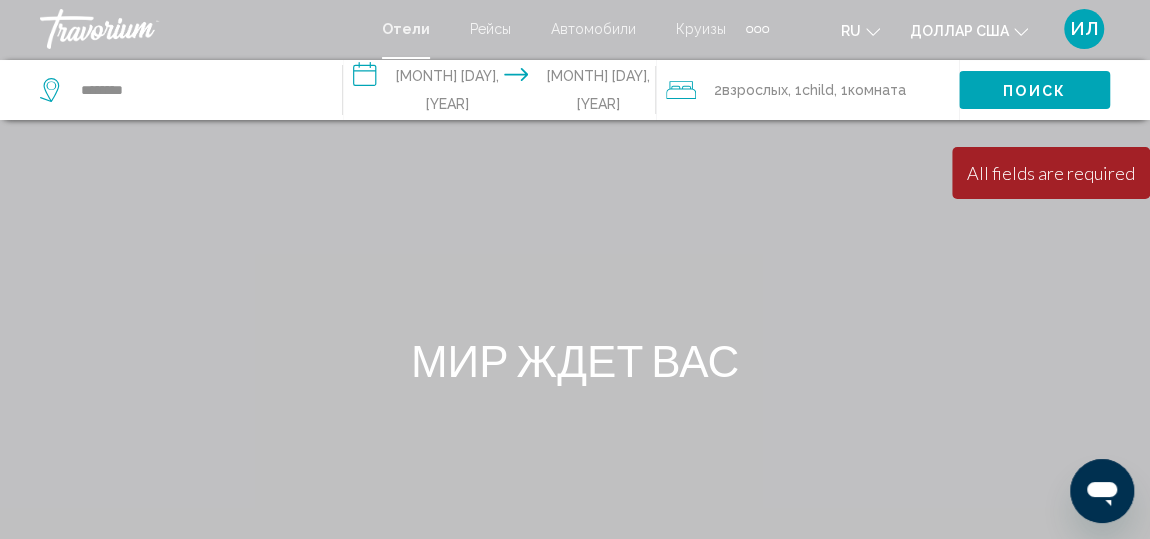 click on "All fields are required" at bounding box center [1051, 173] 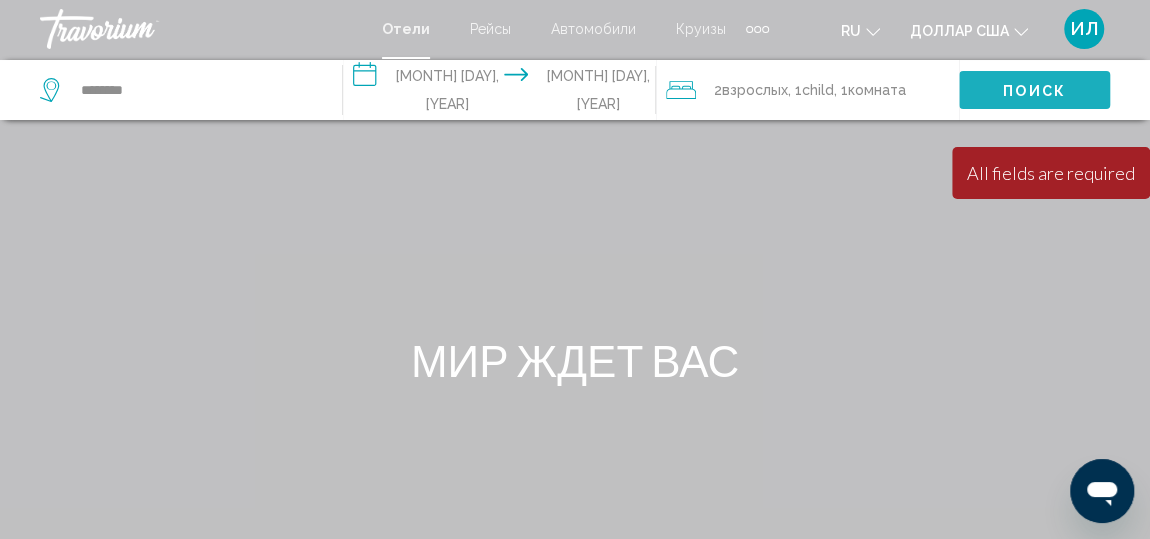 click on "Поиск" at bounding box center (1034, 91) 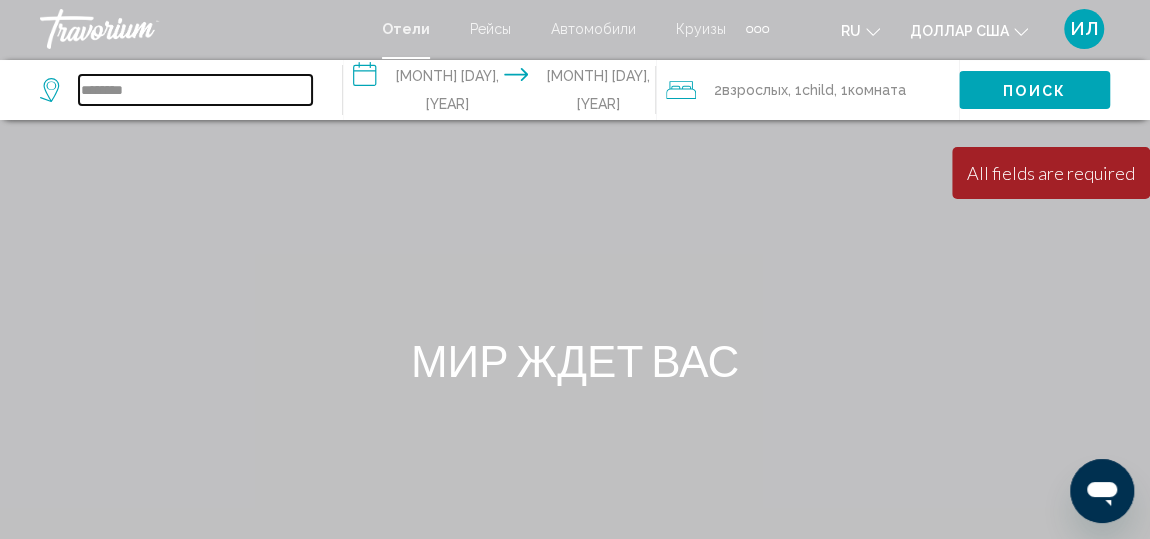 click on "********" at bounding box center [195, 90] 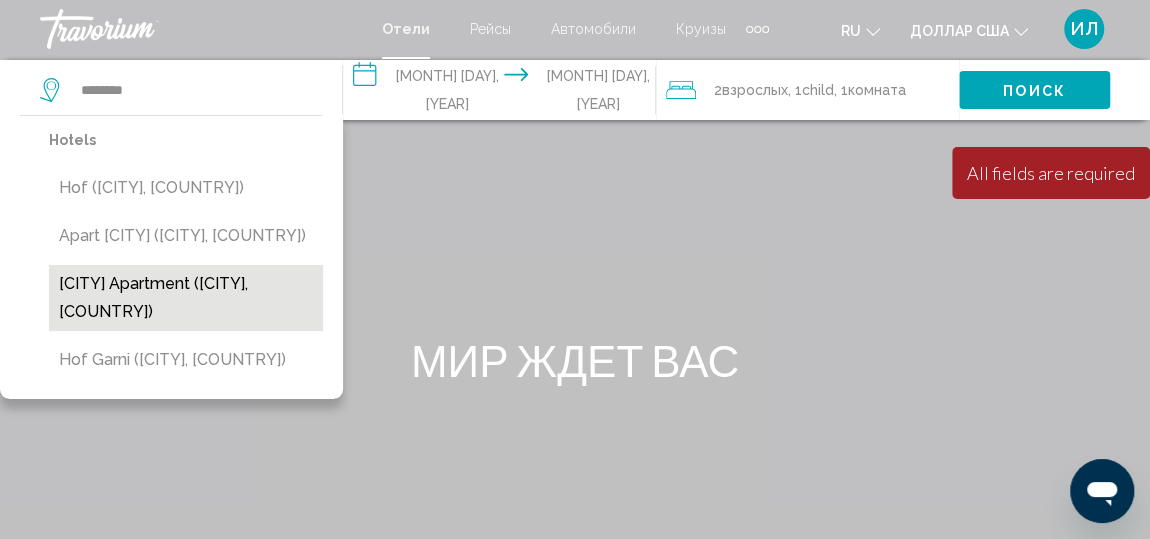 click on "[CITY] ([CITY], [COUNTRY])" at bounding box center (186, 298) 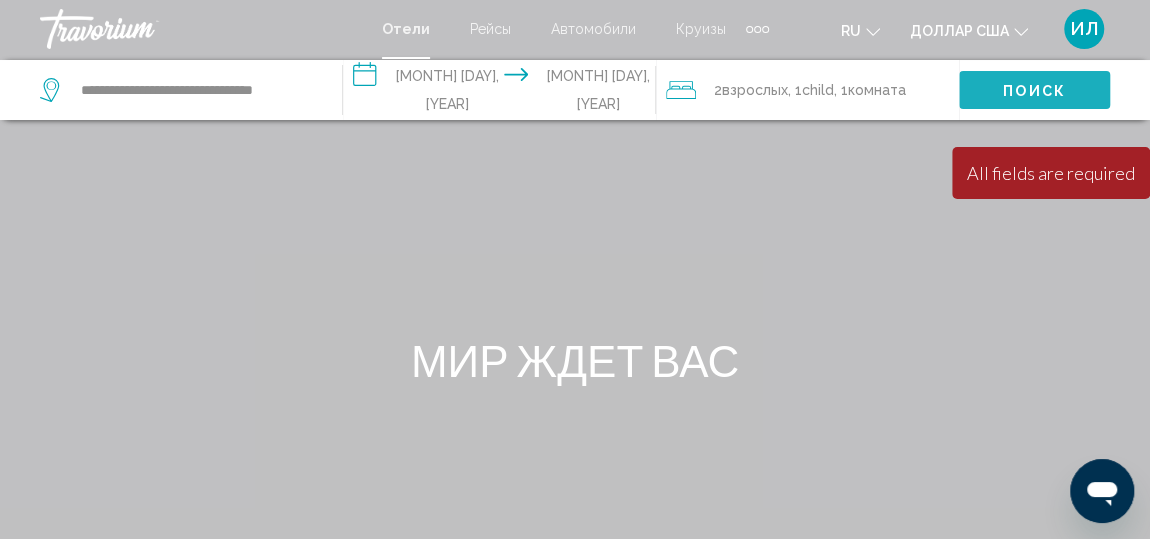 click on "Поиск" at bounding box center (1034, 91) 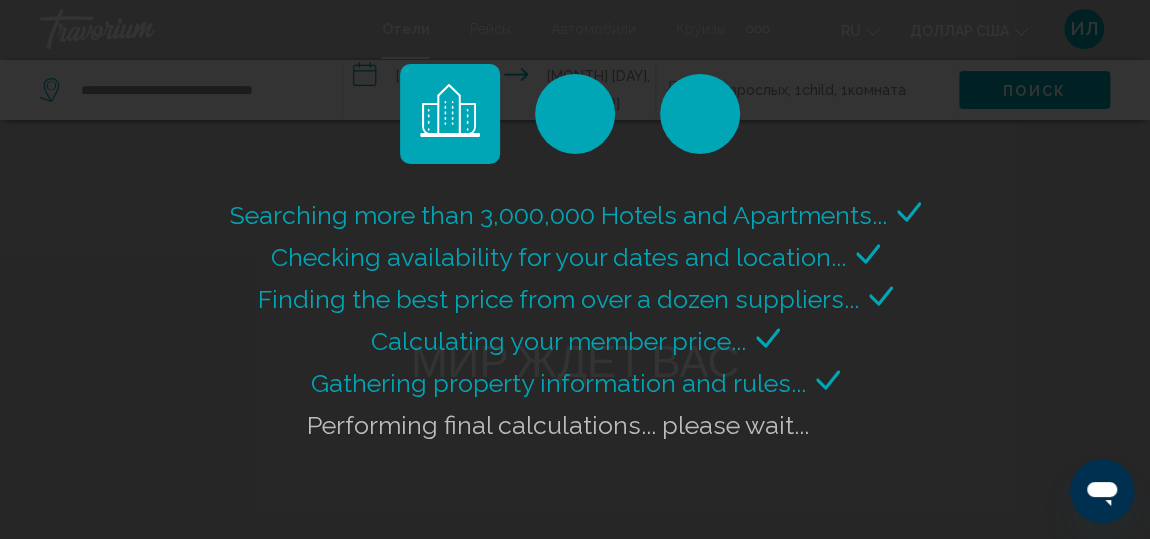 click on "Searching more than 3,000,000 Hotels and Apartments...
Checking availability for your dates and location..." at bounding box center (575, 269) 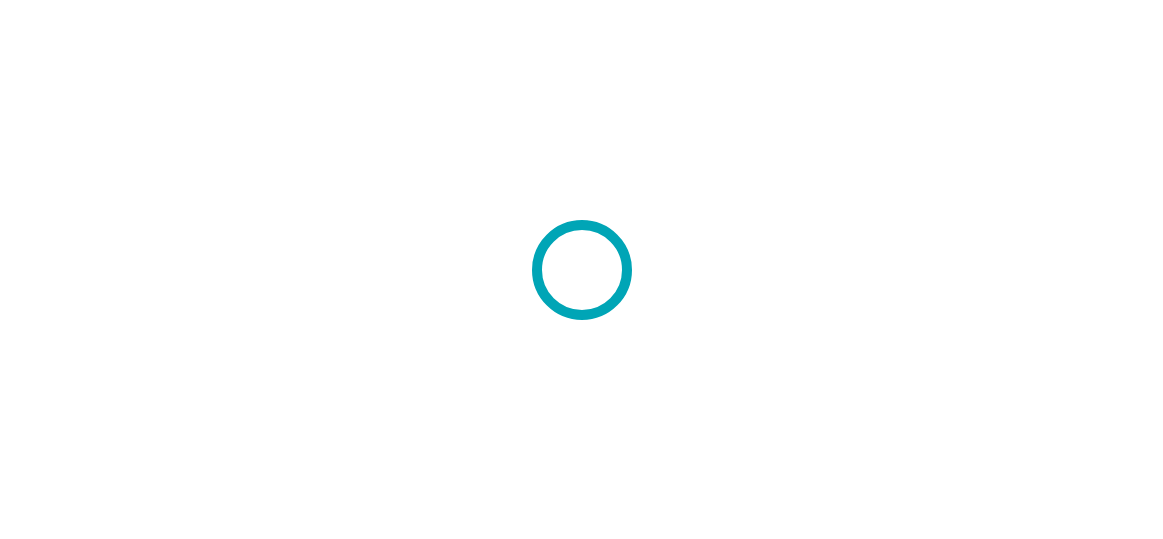 scroll, scrollTop: 0, scrollLeft: 0, axis: both 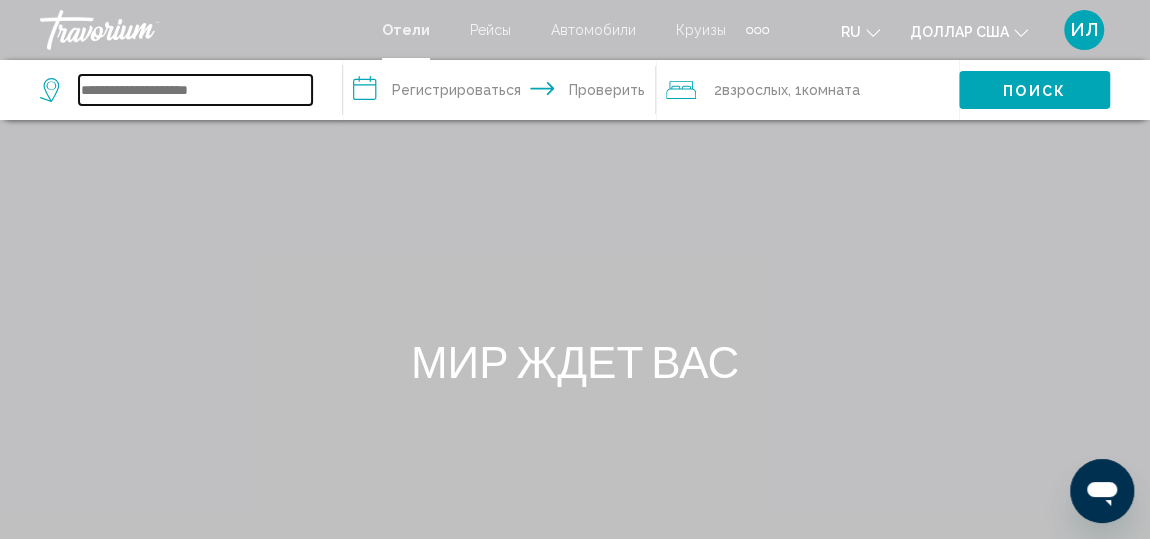 click at bounding box center [195, 90] 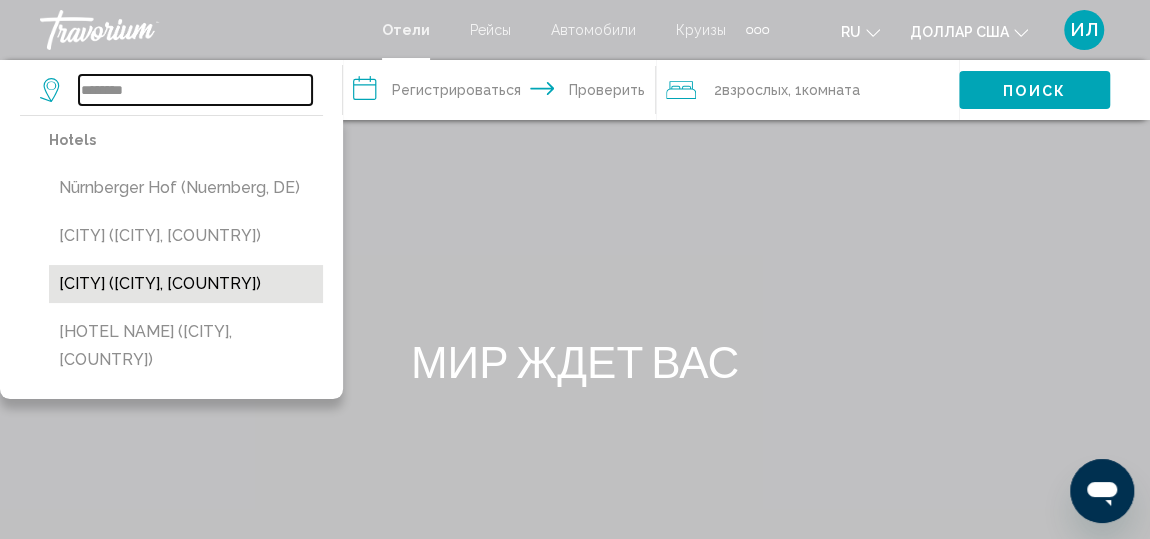type on "********" 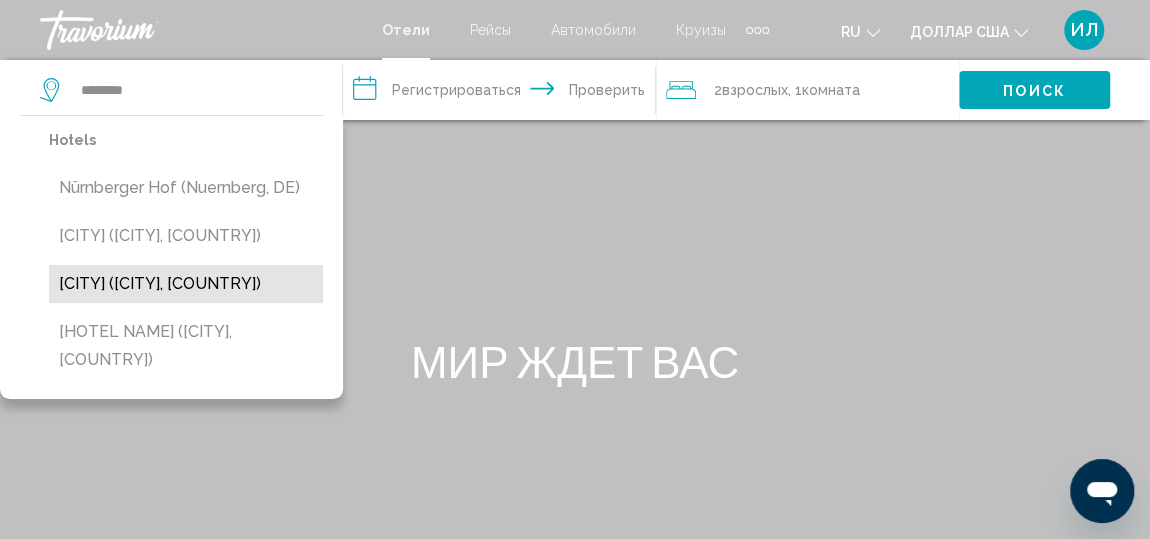 click on "[CITY] ([CITY], [COUNTRY])" at bounding box center (186, 284) 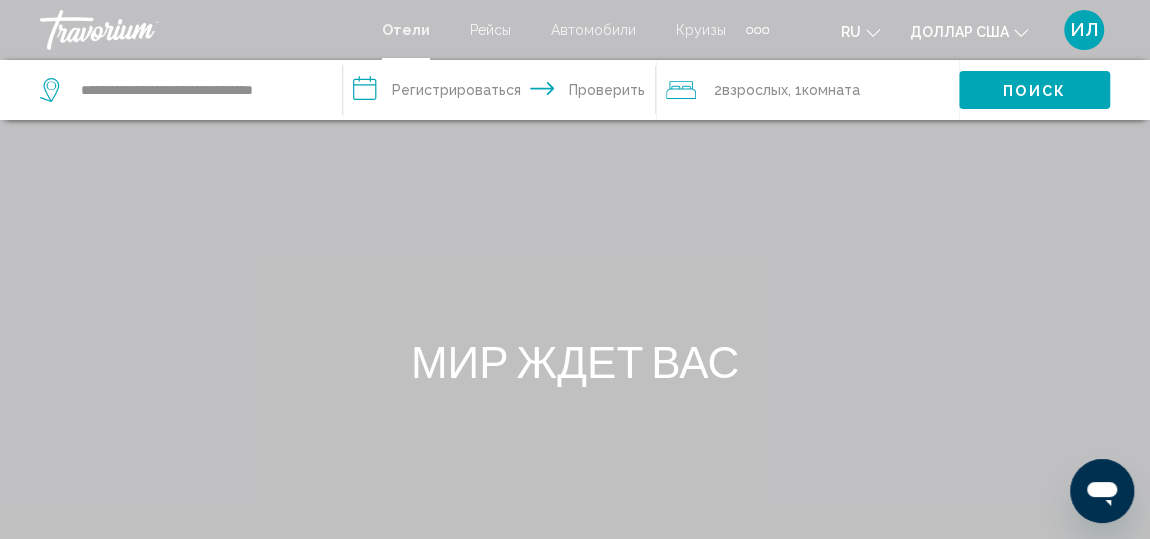 click on "**********" at bounding box center (503, 93) 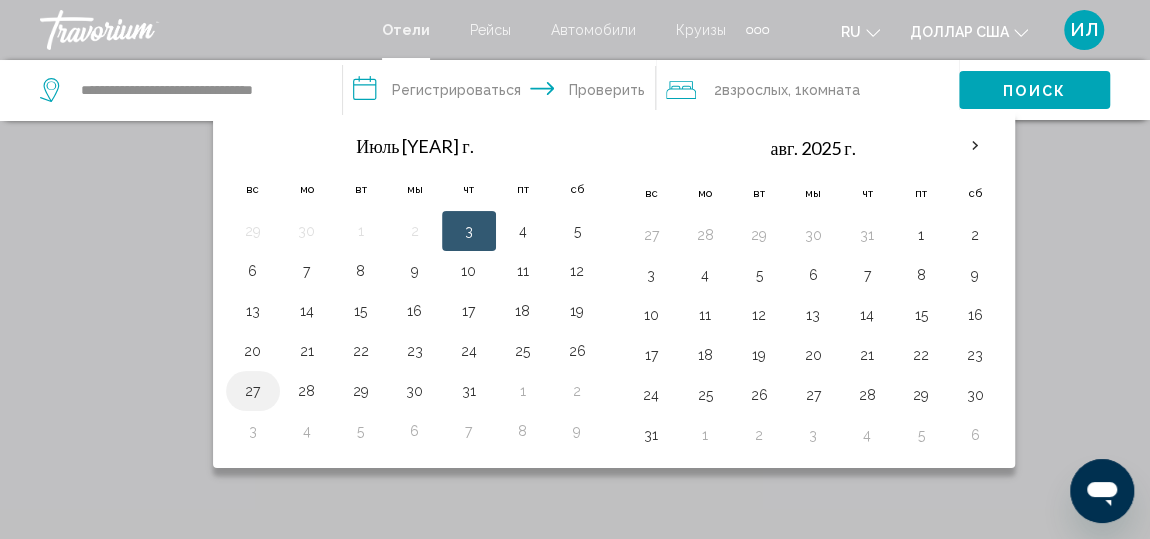 click on "27" at bounding box center (253, 391) 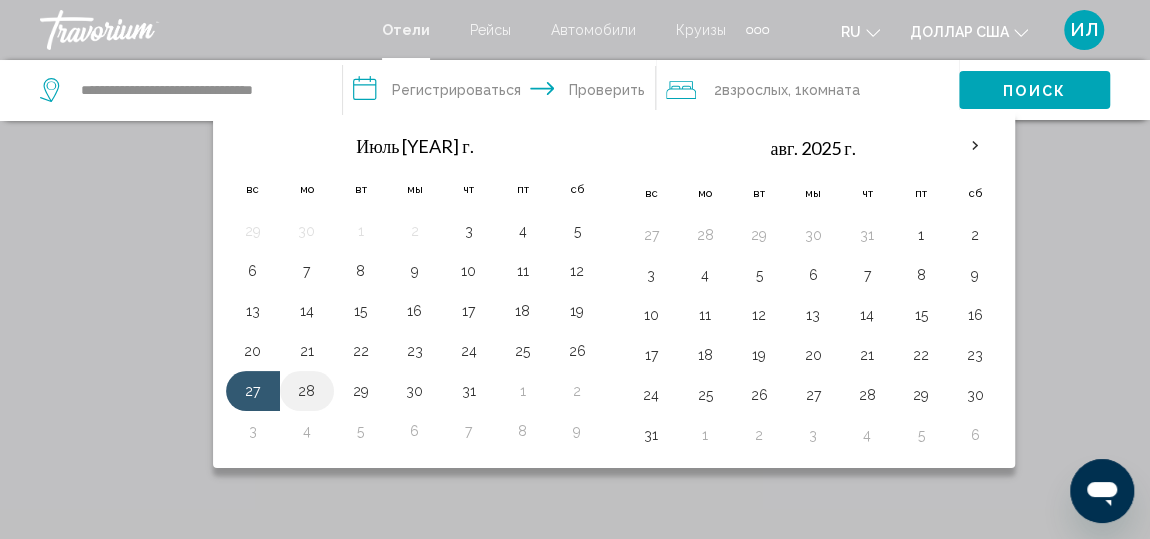 click on "28" at bounding box center [307, 391] 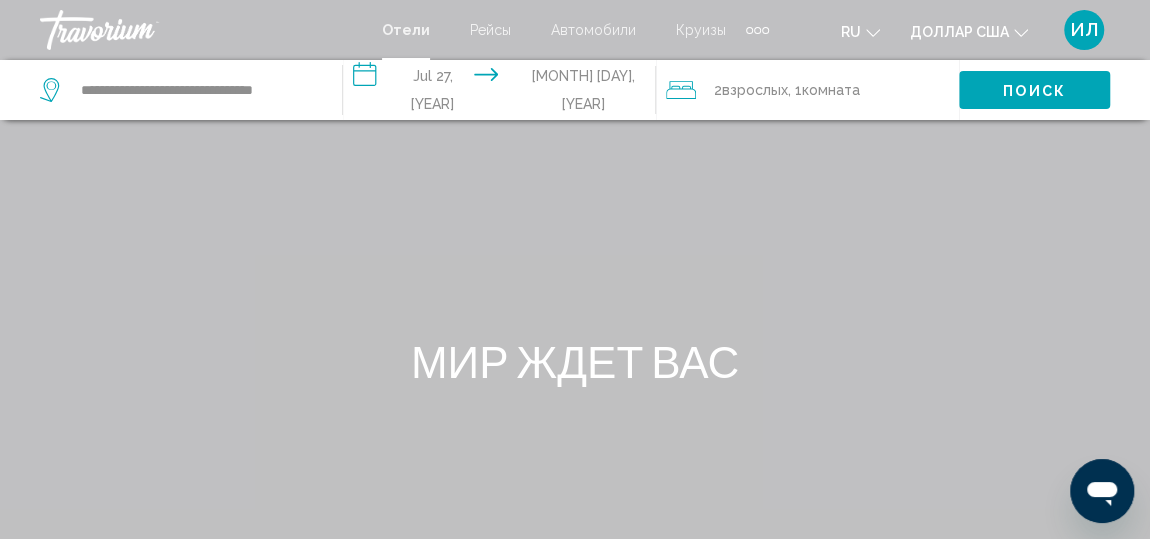 click on "взрослых" at bounding box center [755, 90] 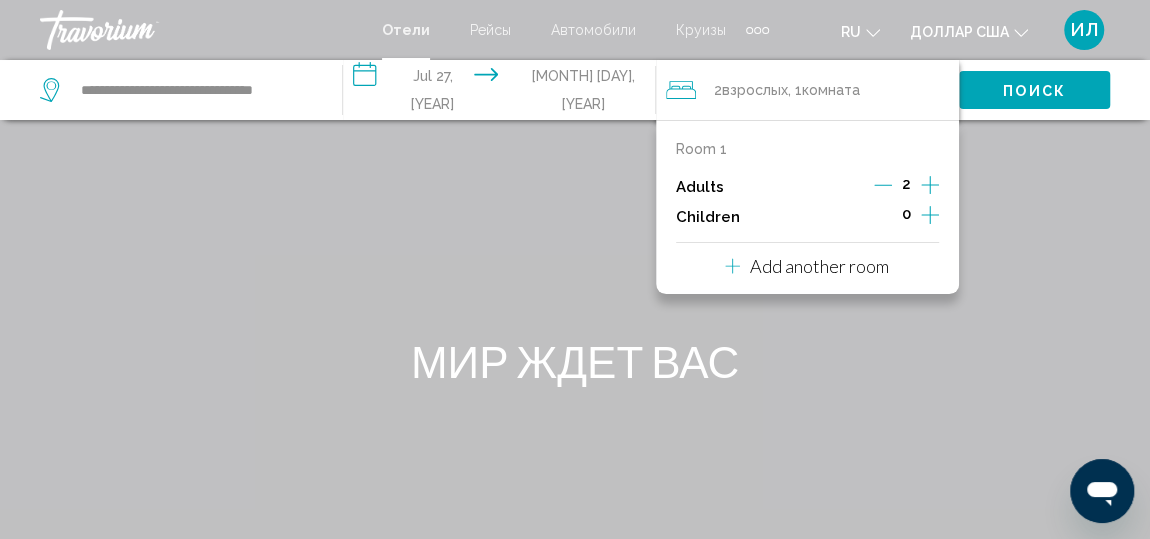 click at bounding box center (930, 185) 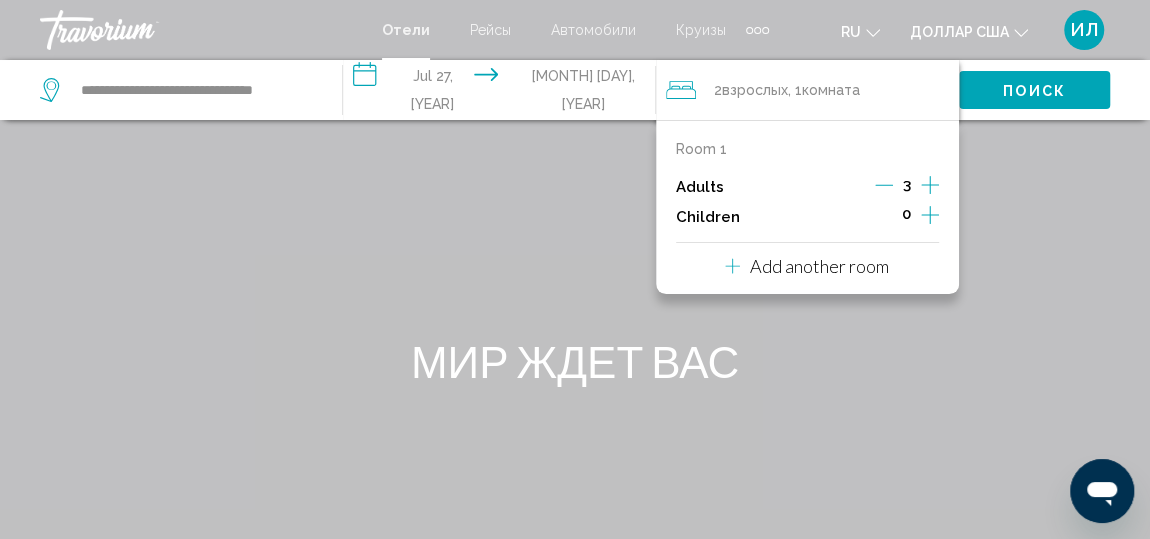 click at bounding box center (930, 215) 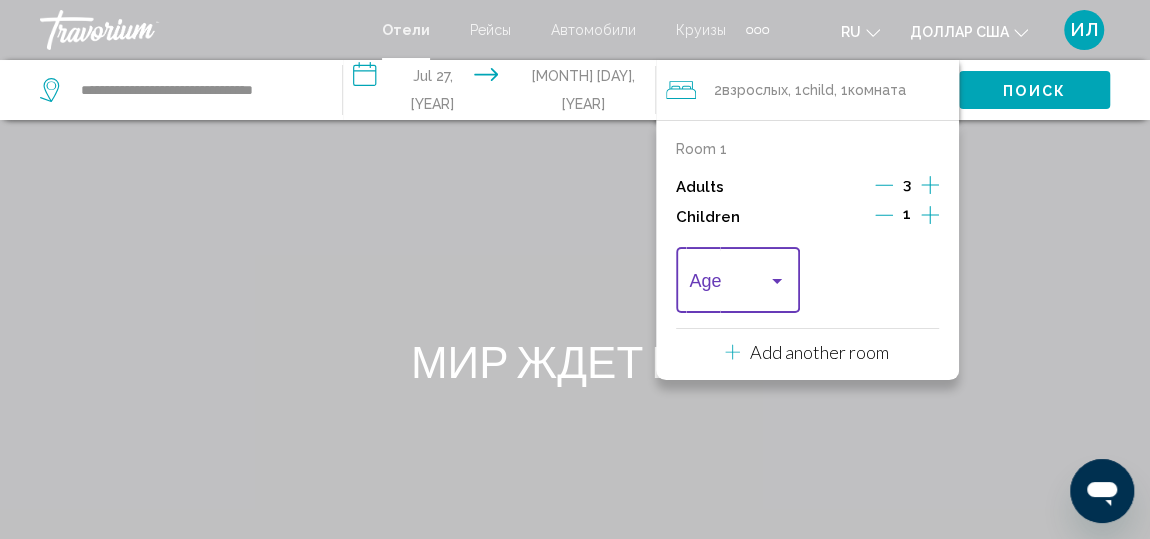 click at bounding box center [777, 281] 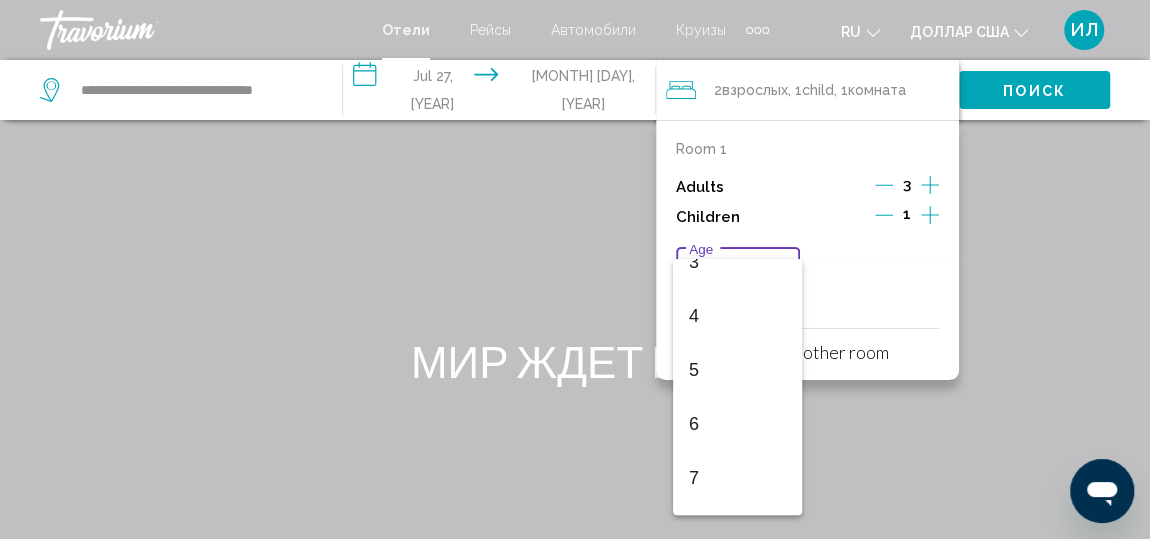 scroll, scrollTop: 228, scrollLeft: 0, axis: vertical 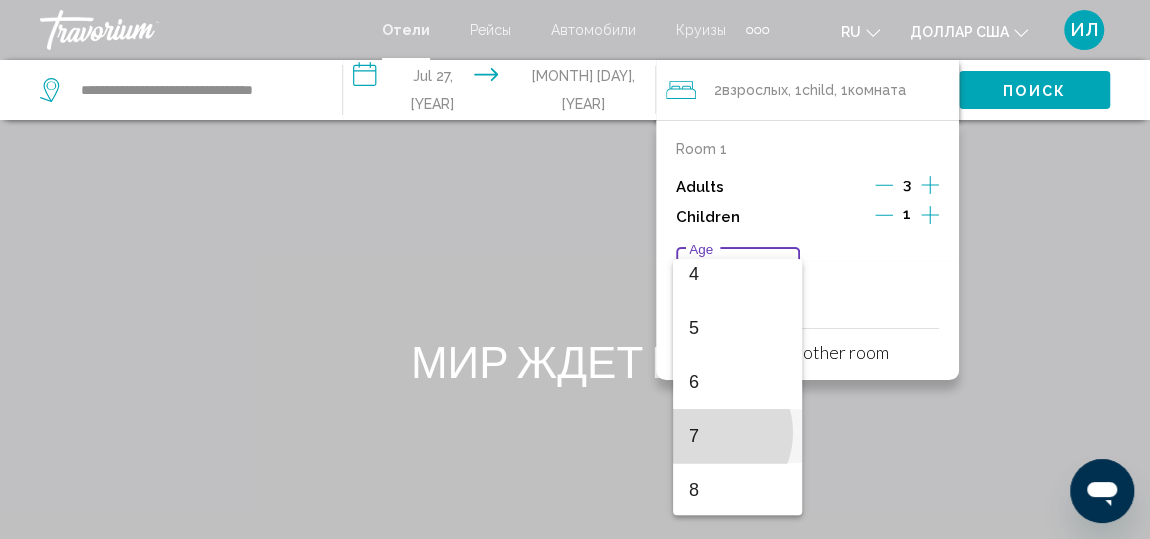 click on "7" at bounding box center (737, 436) 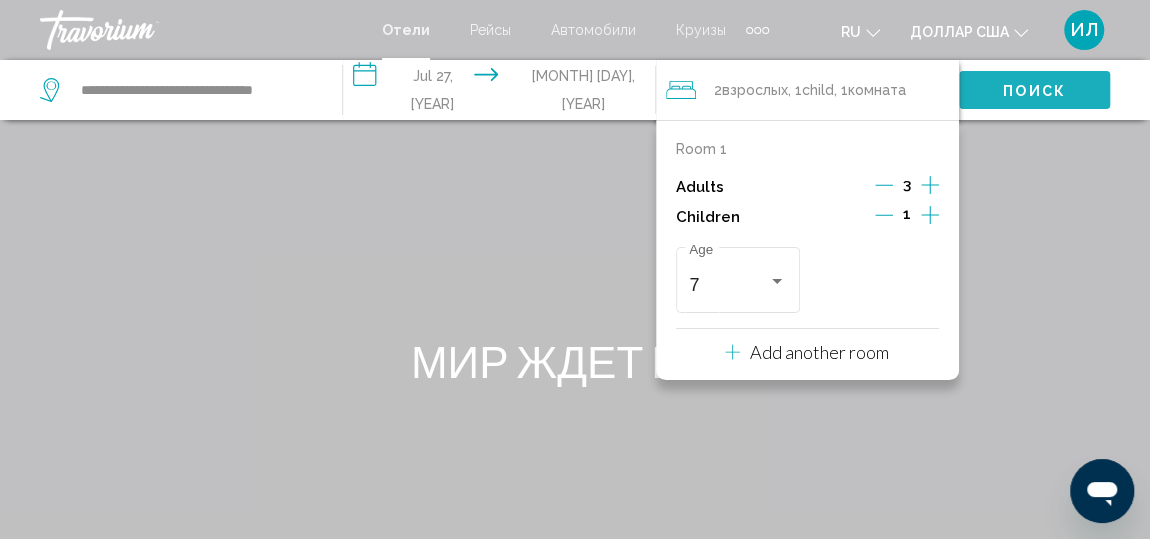 click on "Поиск" at bounding box center [1034, 90] 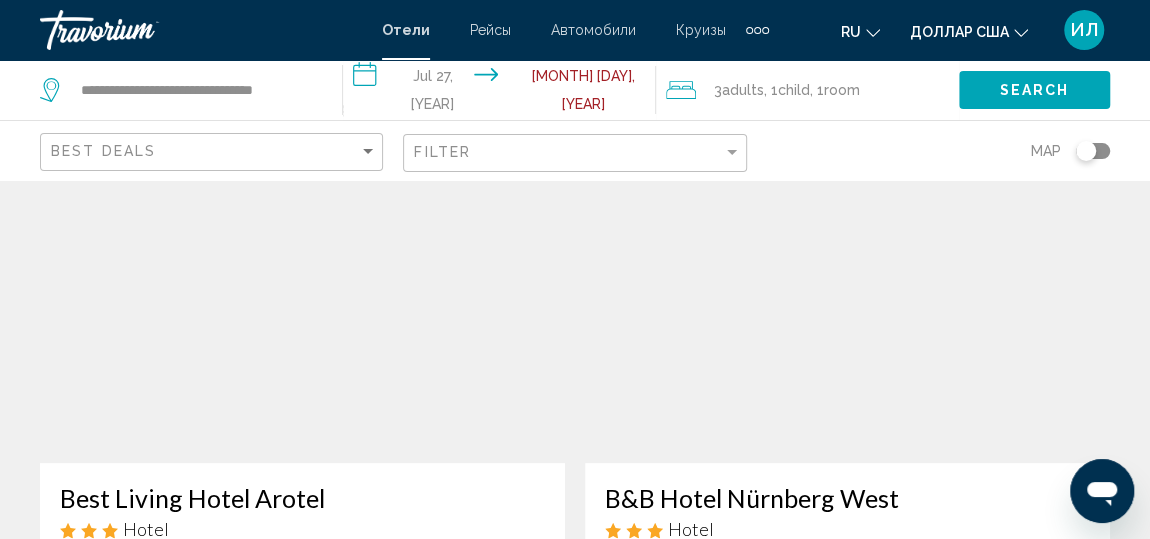 scroll, scrollTop: 135, scrollLeft: 0, axis: vertical 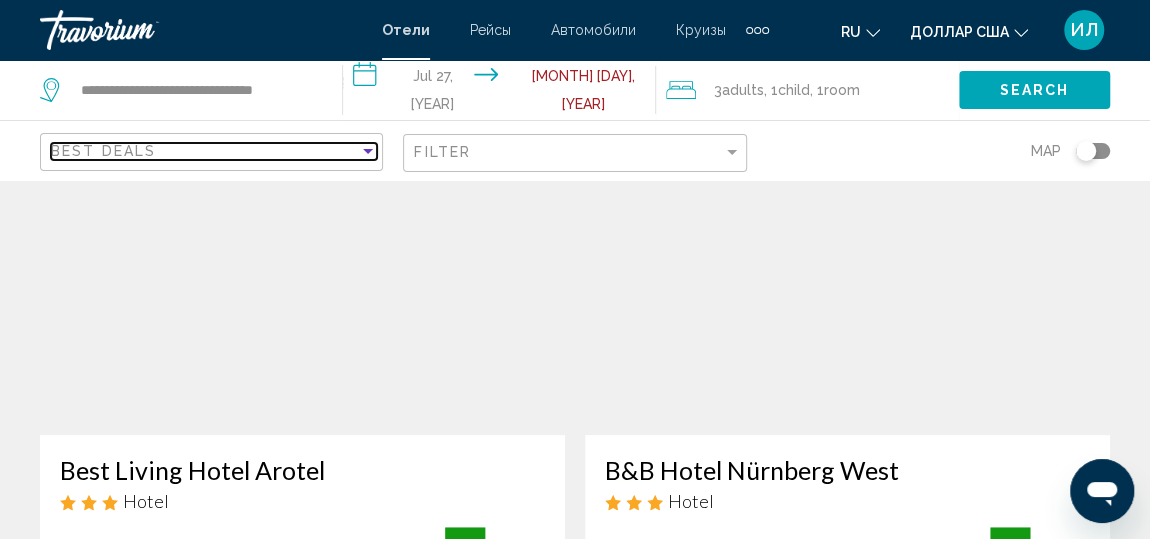 click at bounding box center [368, 151] 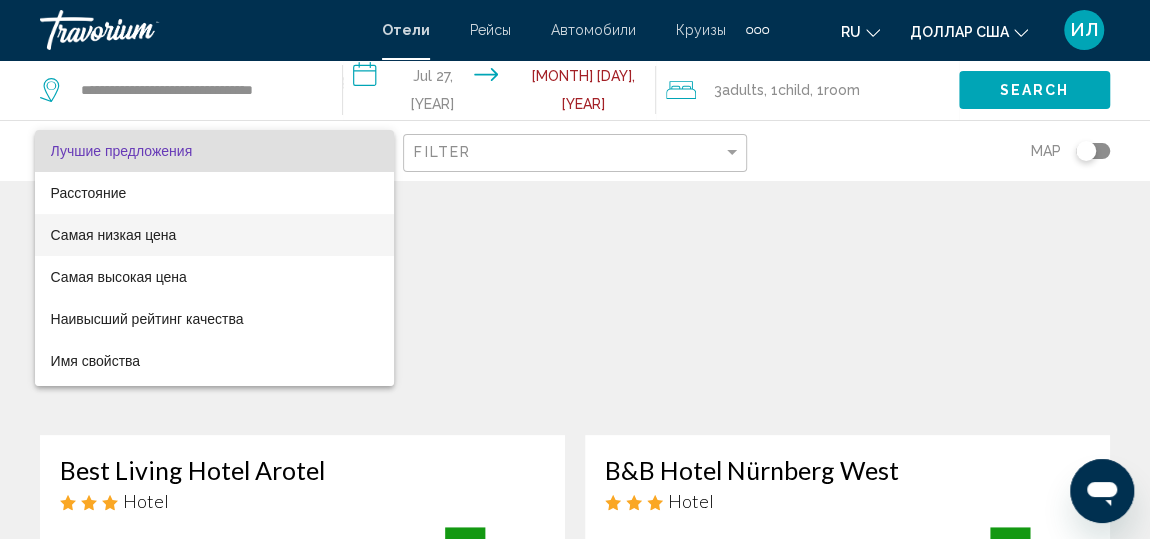 click on "Самая низкая цена" at bounding box center [114, 235] 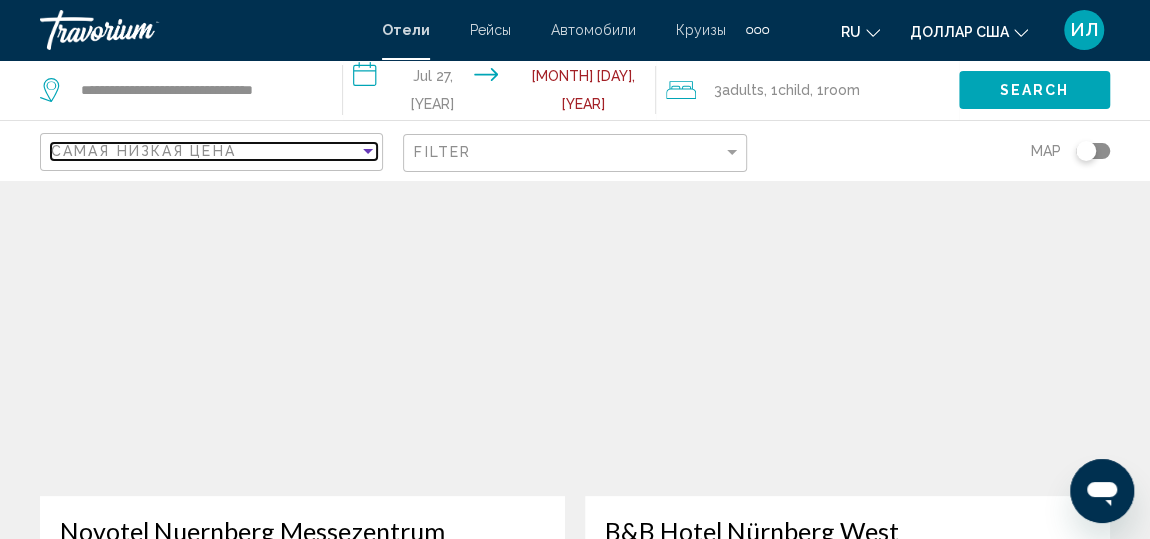 scroll, scrollTop: 45, scrollLeft: 0, axis: vertical 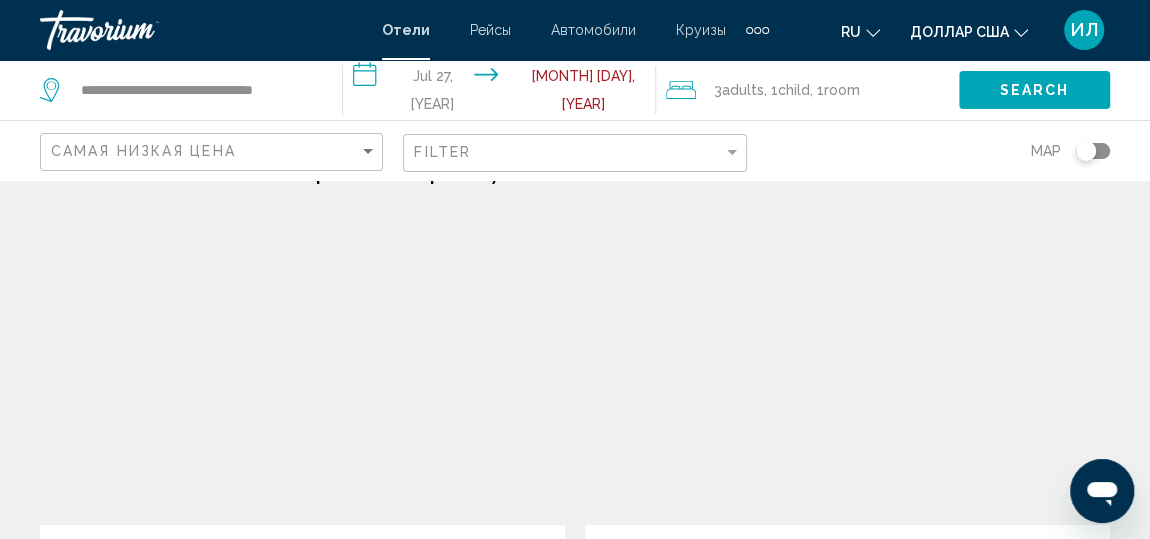 drag, startPoint x: 1129, startPoint y: 52, endPoint x: 1127, endPoint y: 16, distance: 36.05551 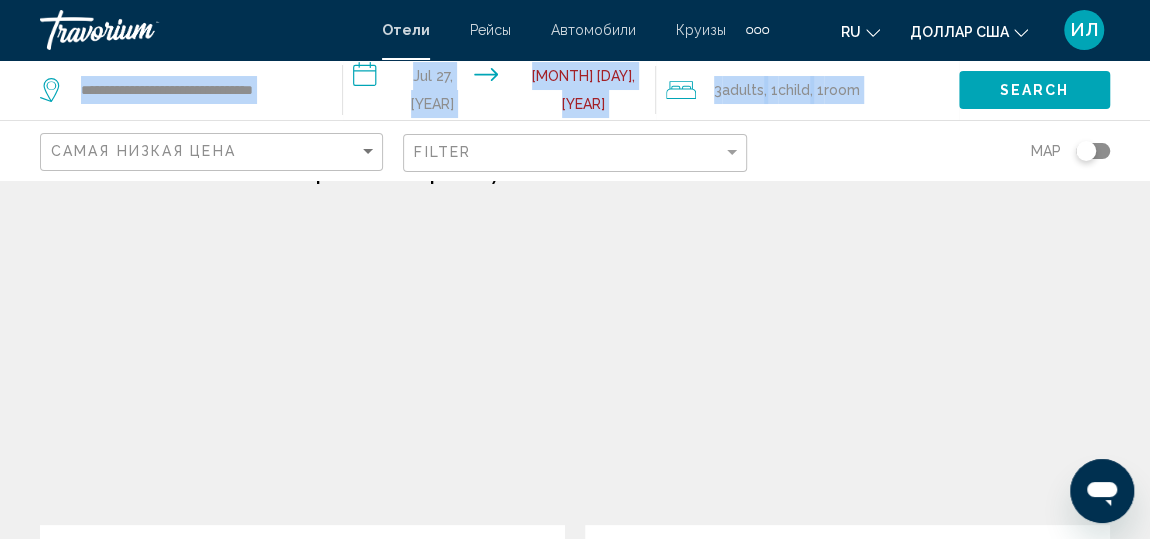 drag, startPoint x: 1127, startPoint y: 16, endPoint x: 1135, endPoint y: 71, distance: 55.578773 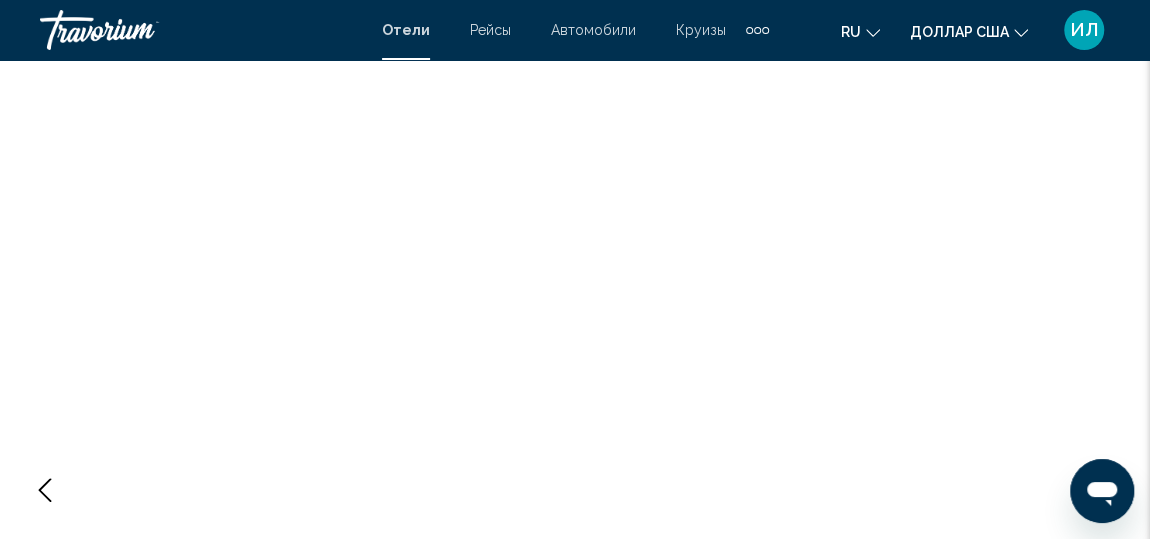 scroll, scrollTop: 265, scrollLeft: 0, axis: vertical 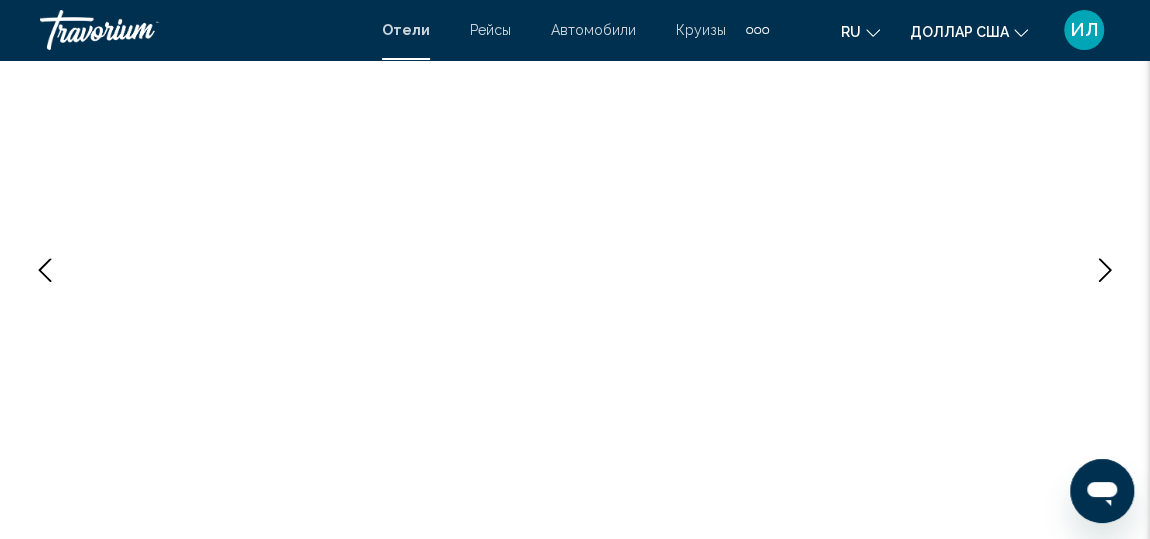 click at bounding box center [1105, 270] 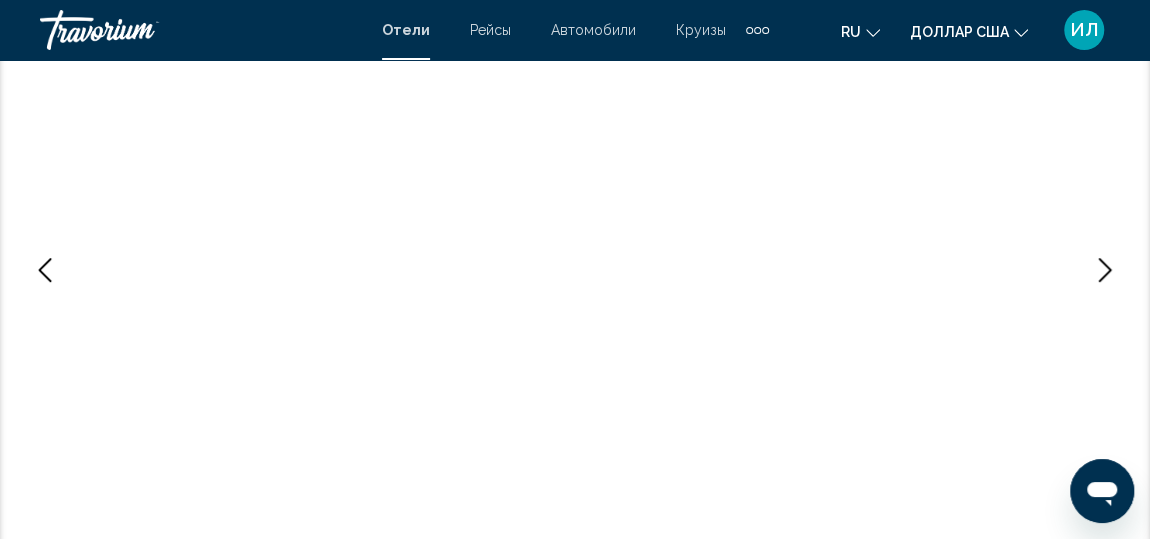 click at bounding box center (1105, 270) 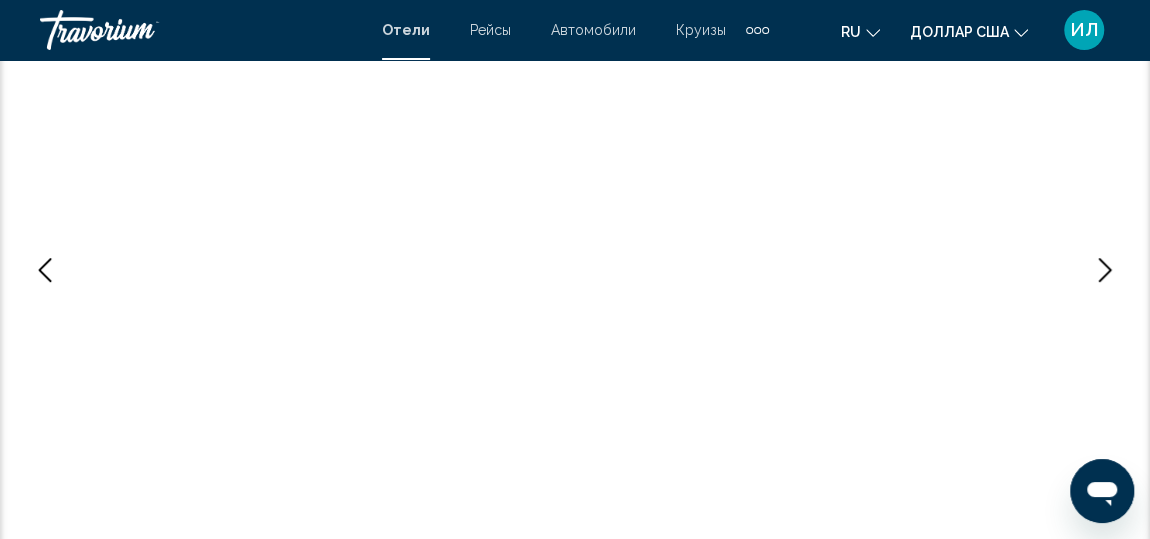 click at bounding box center [1105, 270] 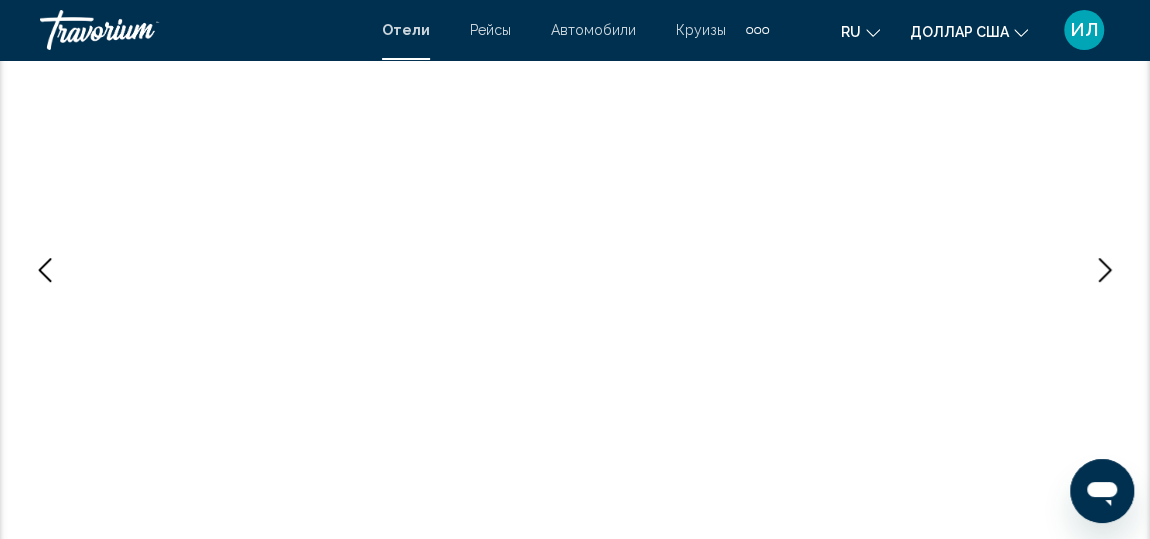 click at bounding box center [1105, 270] 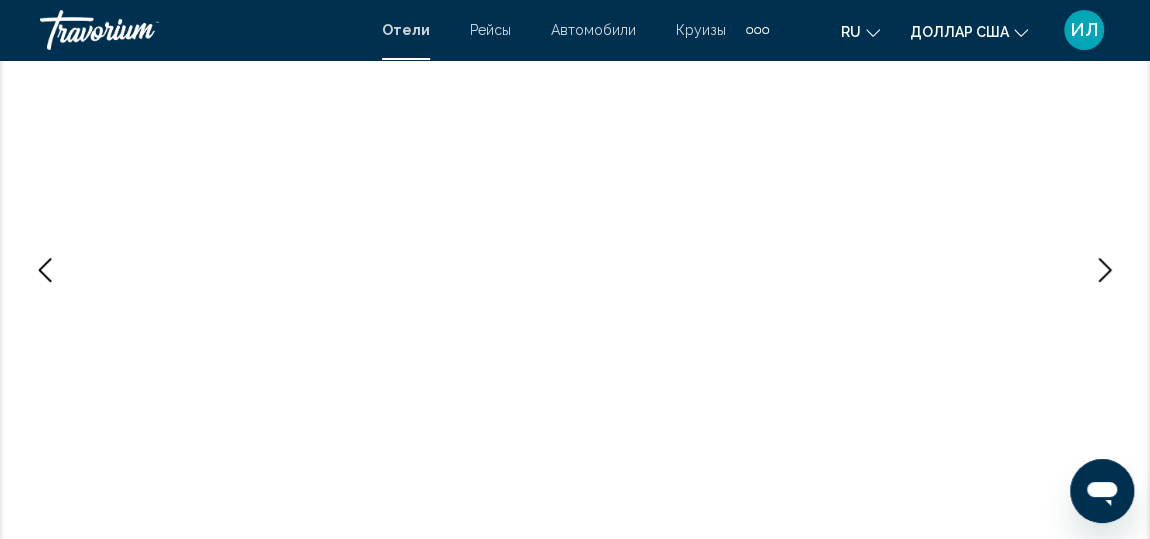 click at bounding box center [1105, 270] 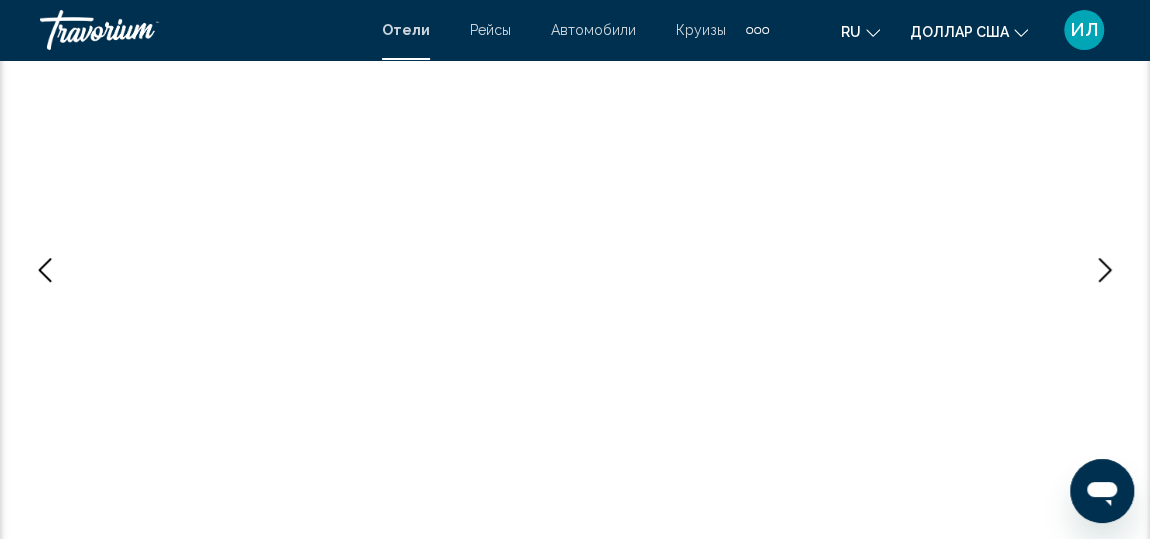 click at bounding box center (1105, 270) 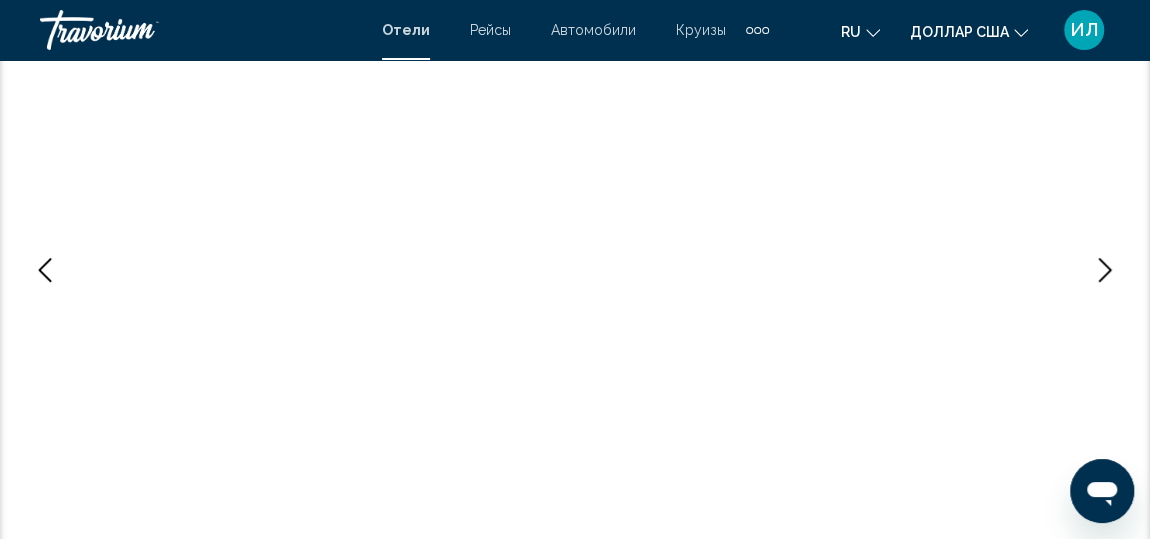 click at bounding box center [1105, 270] 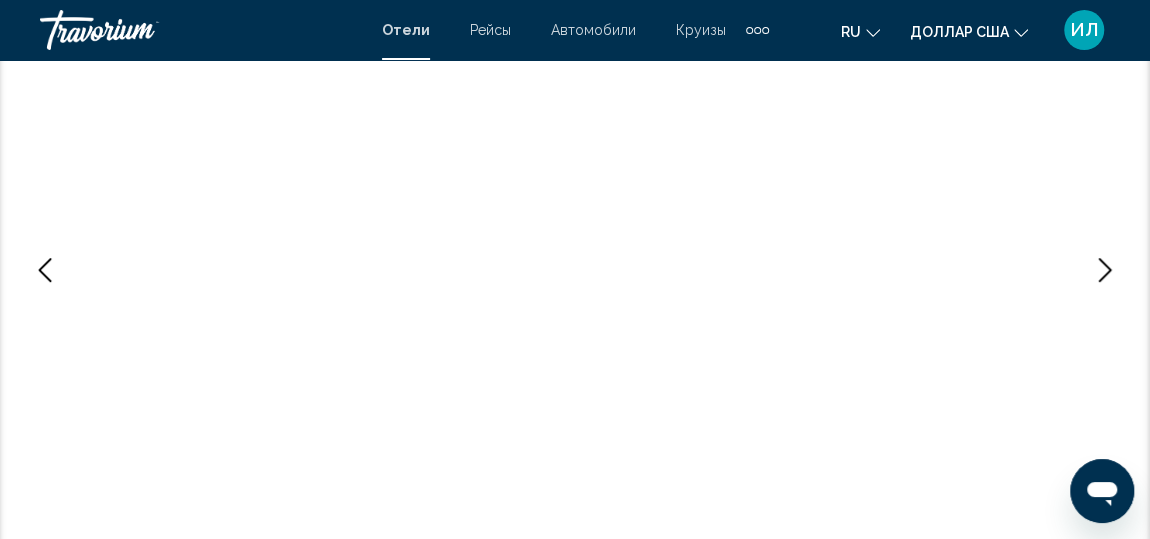 click at bounding box center (1105, 270) 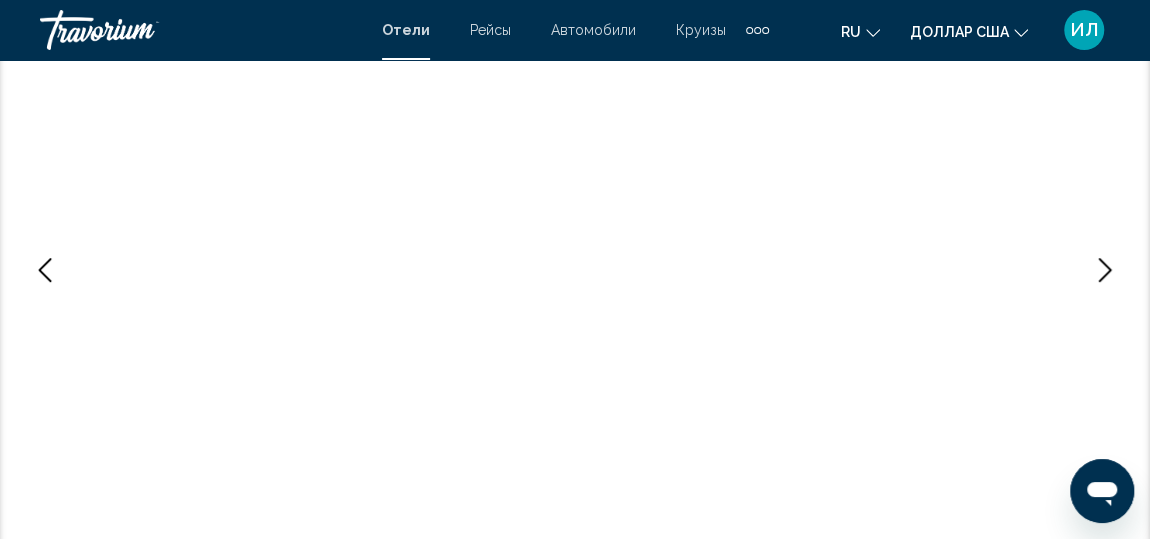 click at bounding box center (1105, 270) 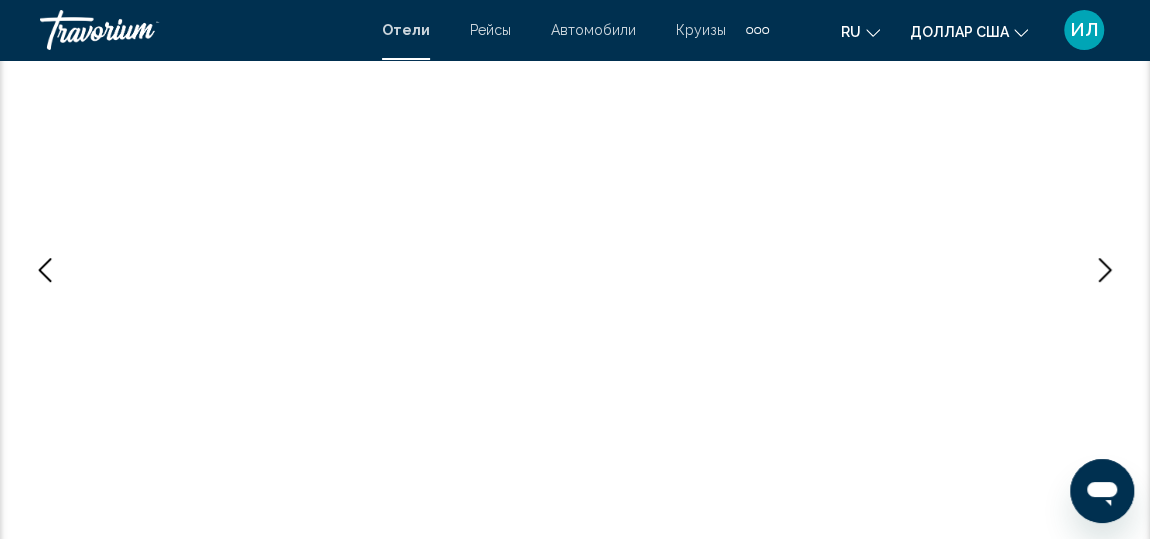 click at bounding box center [1105, 270] 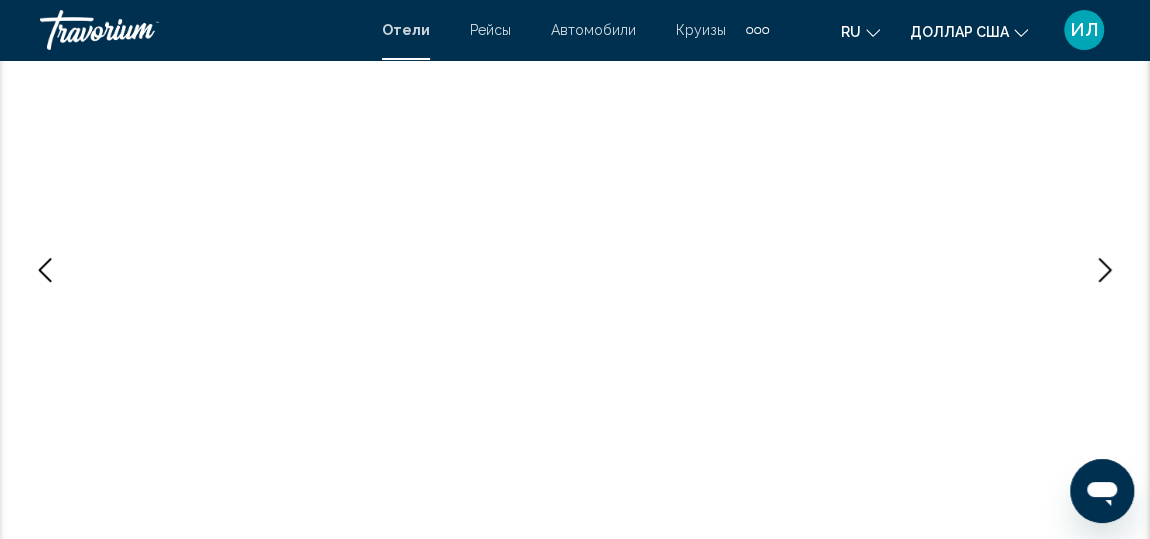 click at bounding box center [1105, 270] 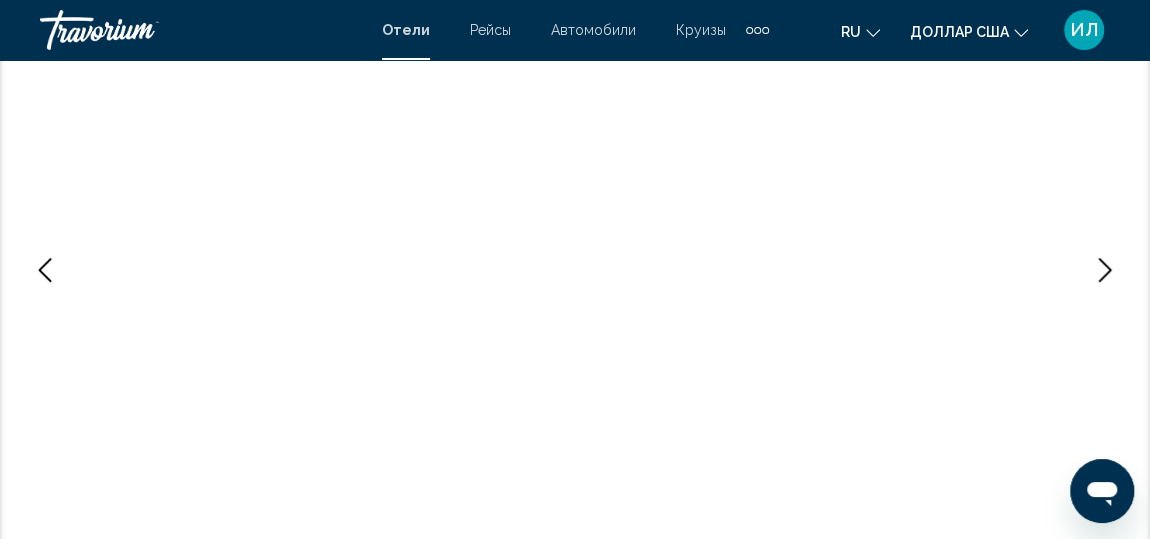 click at bounding box center [1105, 270] 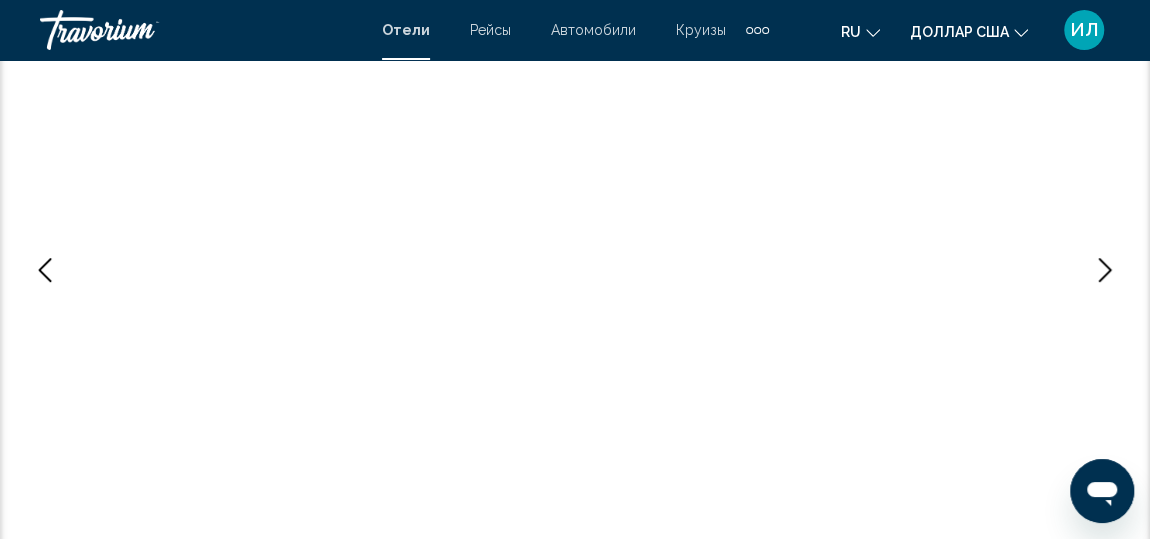 click at bounding box center (1105, 270) 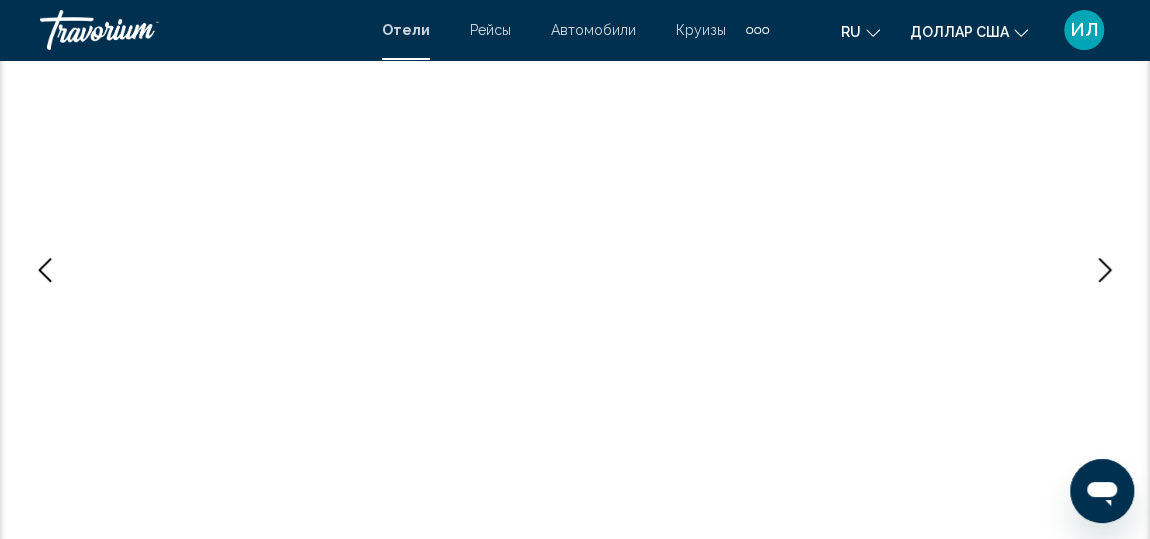 click at bounding box center (1105, 270) 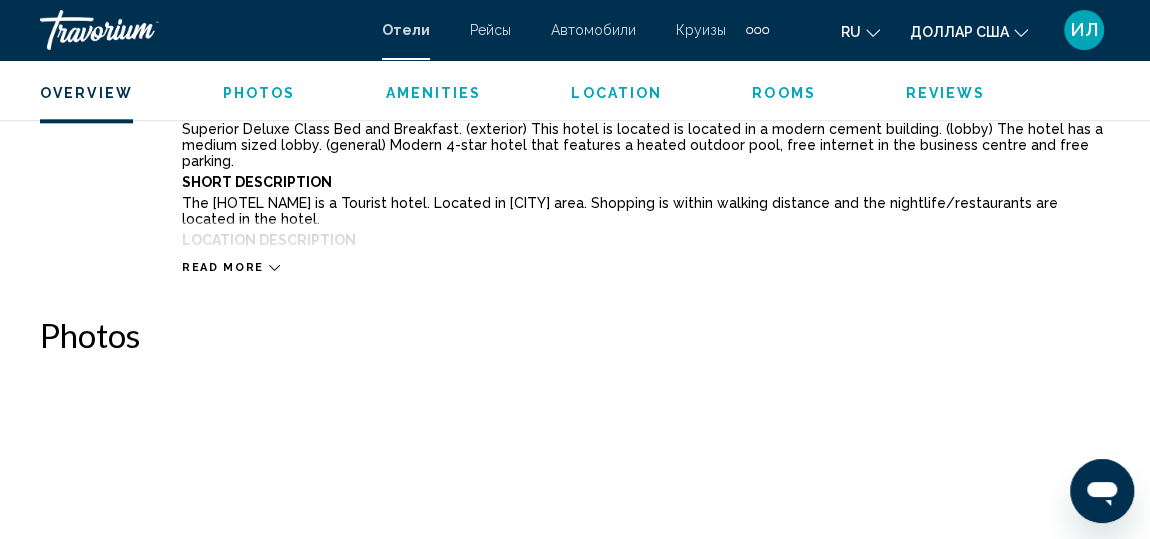 scroll, scrollTop: 912, scrollLeft: 0, axis: vertical 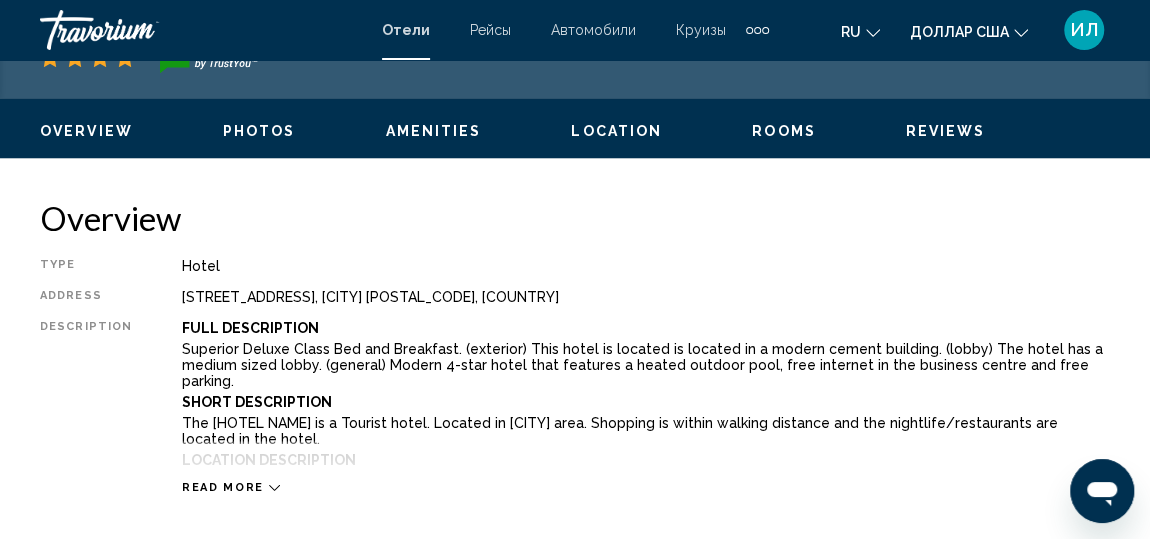 click at bounding box center (274, 487) 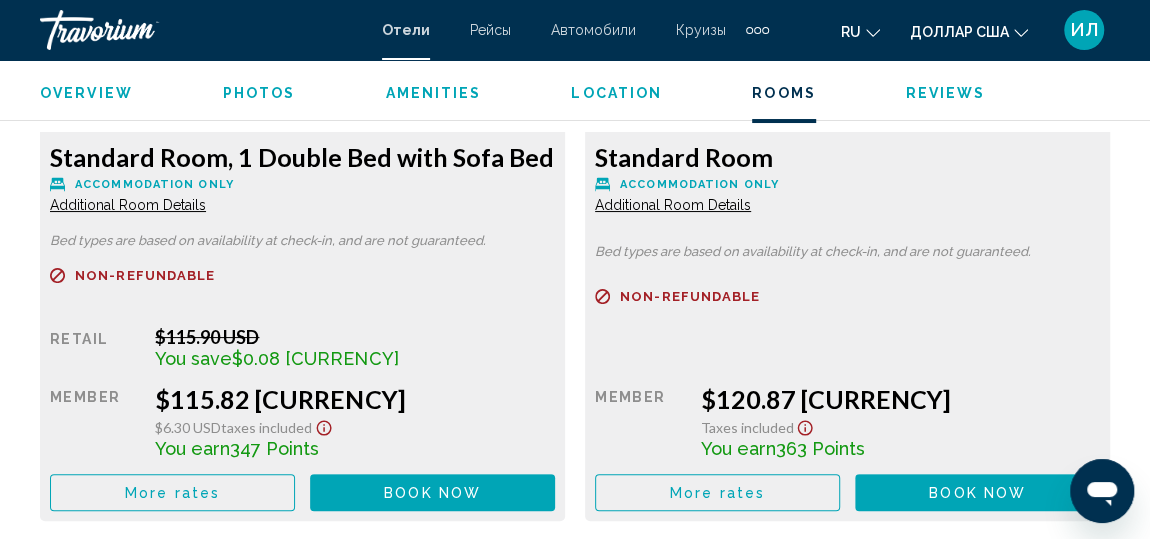 scroll, scrollTop: 3824, scrollLeft: 0, axis: vertical 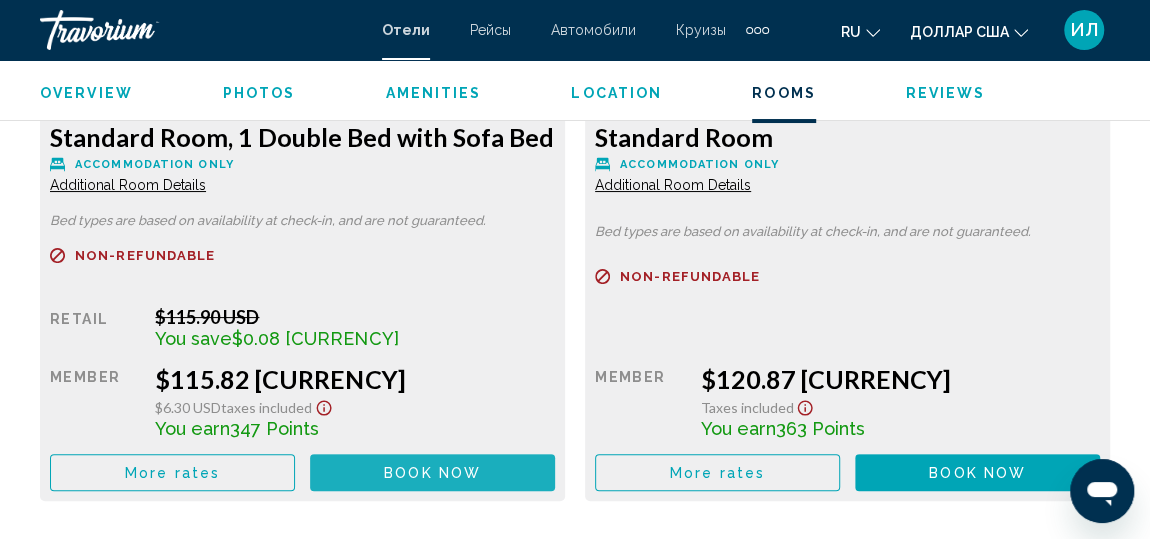 click on "Book now No longer available" at bounding box center (432, 472) 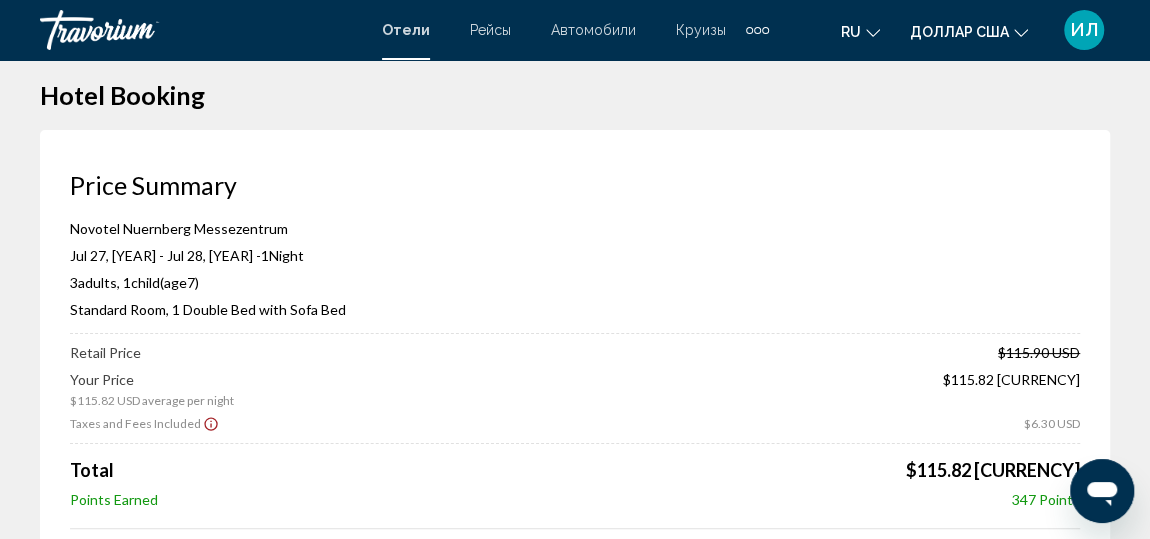 scroll, scrollTop: 0, scrollLeft: 0, axis: both 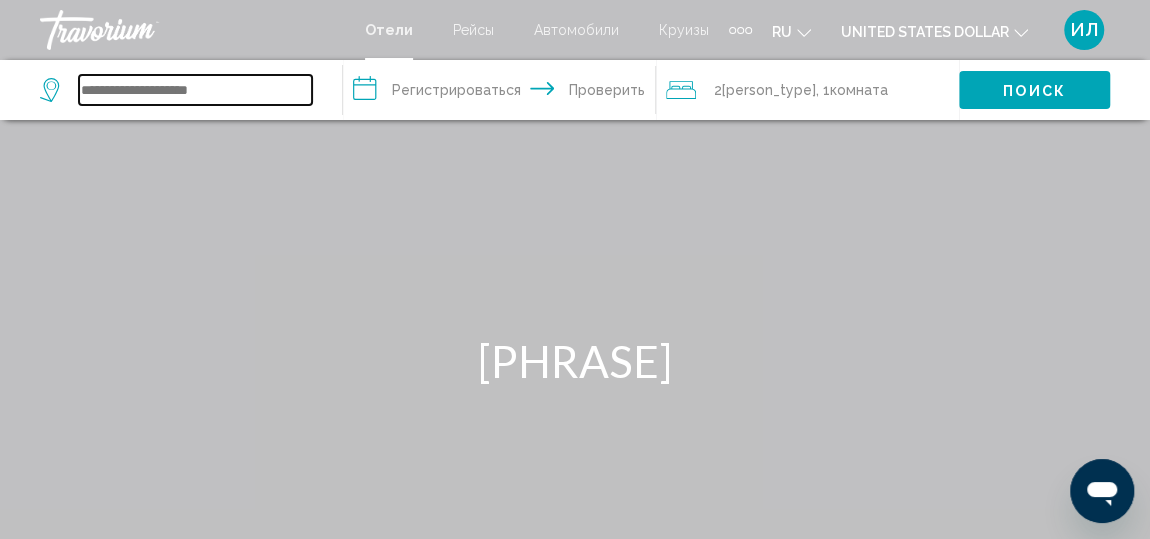 click at bounding box center [195, 90] 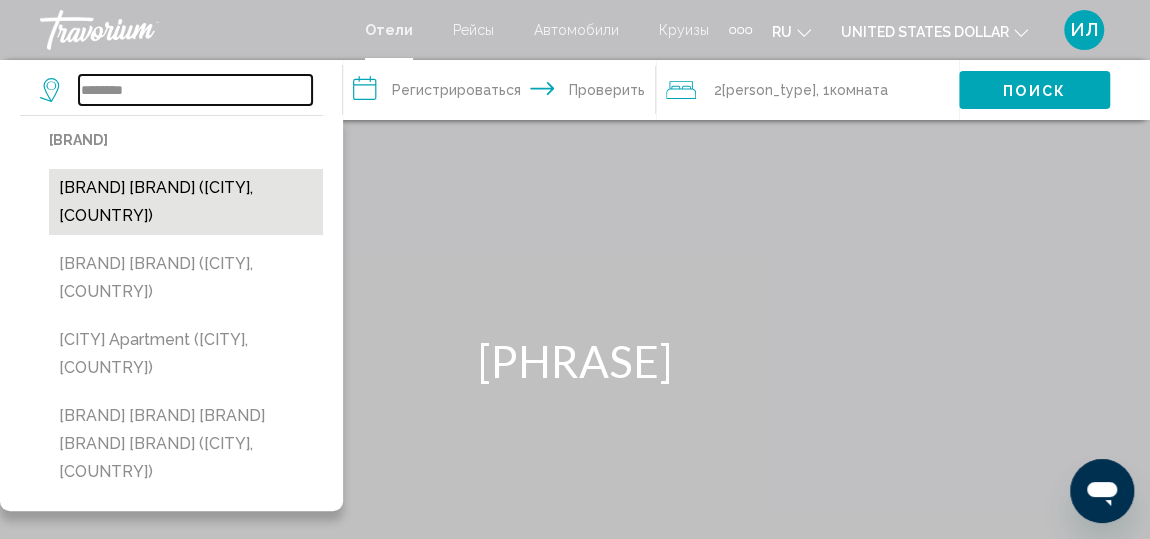 type on "********" 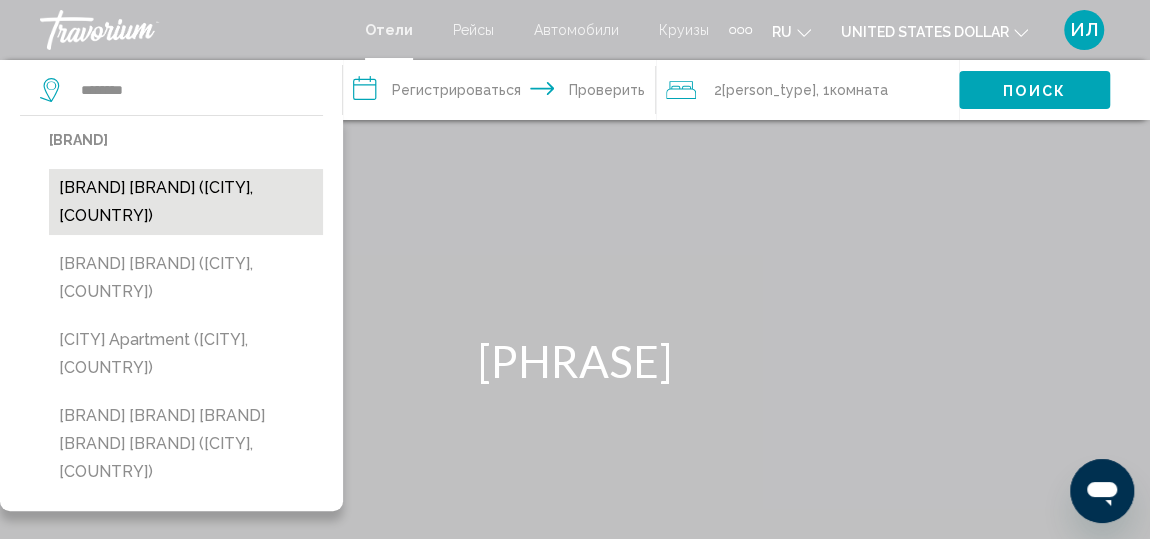 click on "[BRAND] [BRAND] ([CITY], [COUNTRY])" at bounding box center (186, 202) 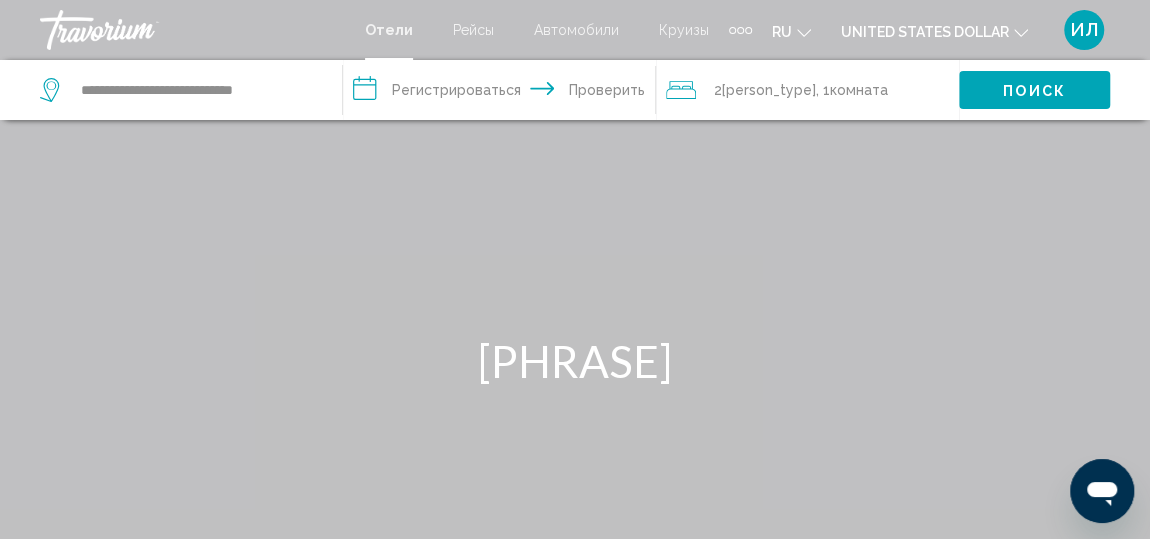 click on "**********" at bounding box center [503, 93] 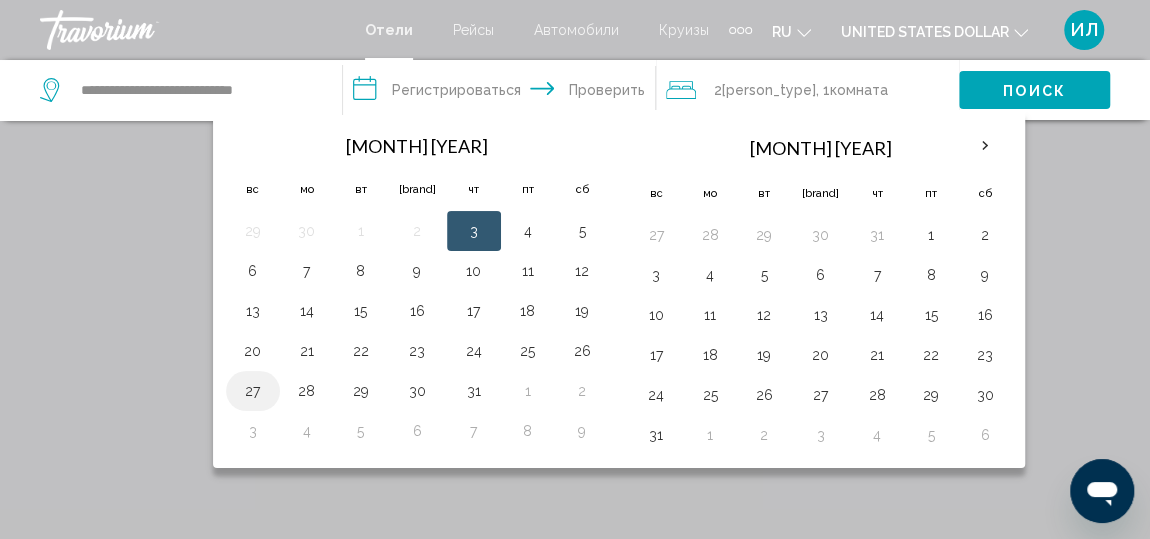click on "27" at bounding box center [253, 391] 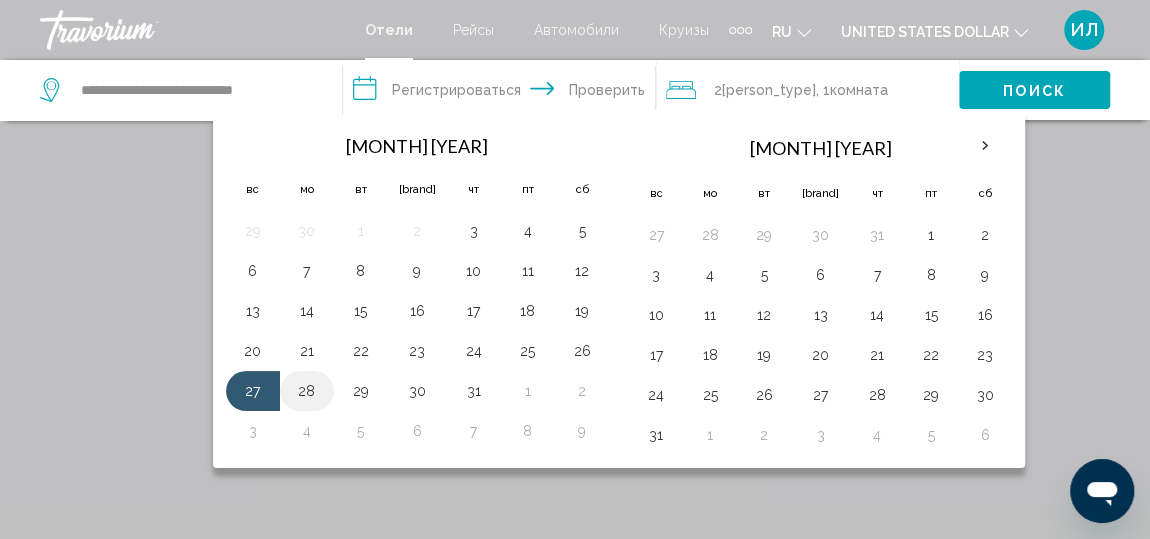 click on "28" at bounding box center [307, 391] 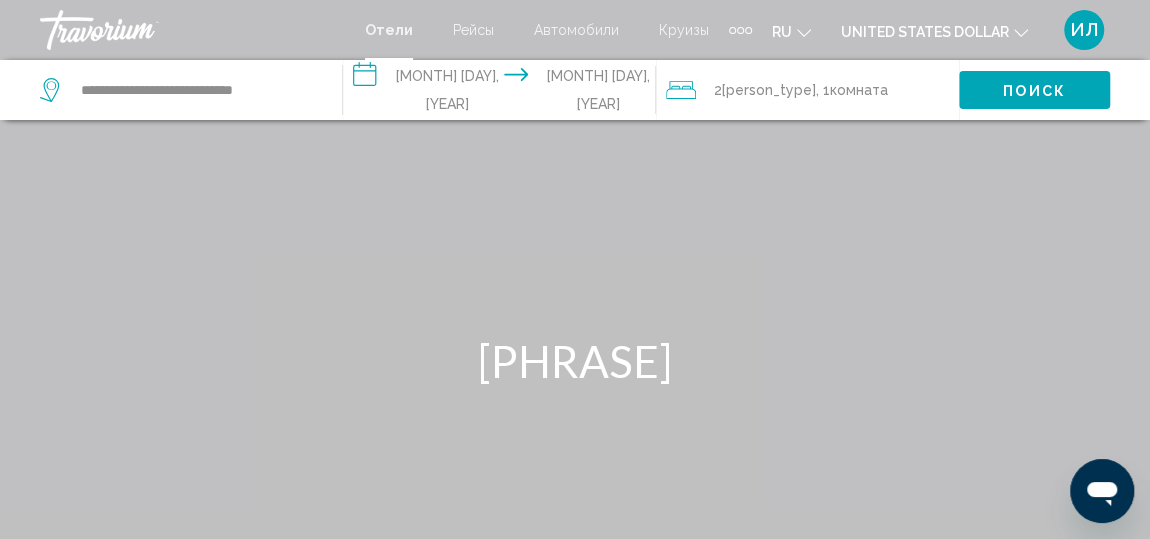 click on "взрослых" at bounding box center (769, 90) 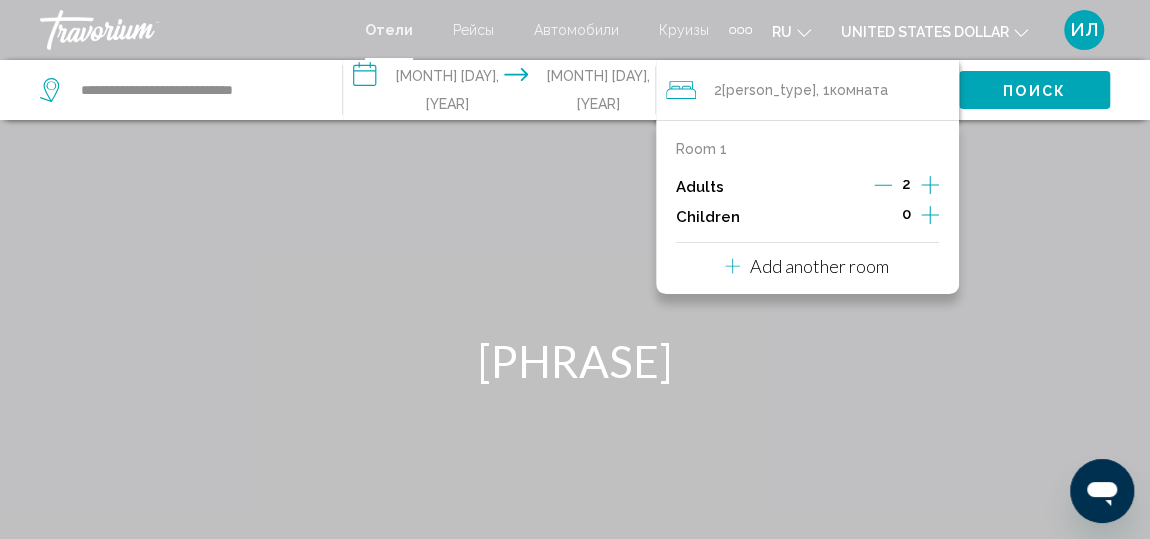 click at bounding box center (930, 185) 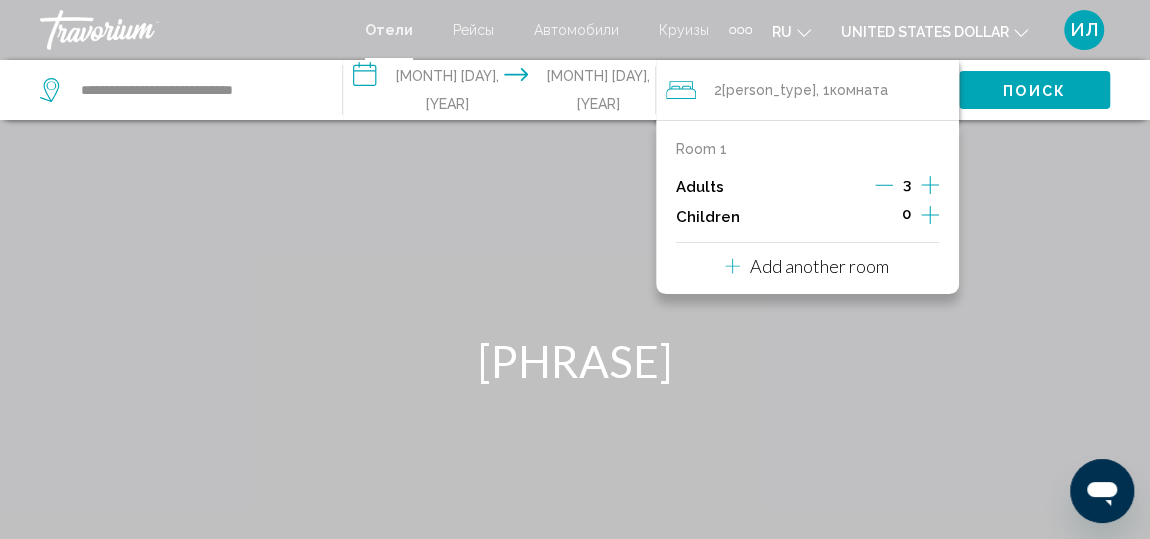 click at bounding box center [930, 215] 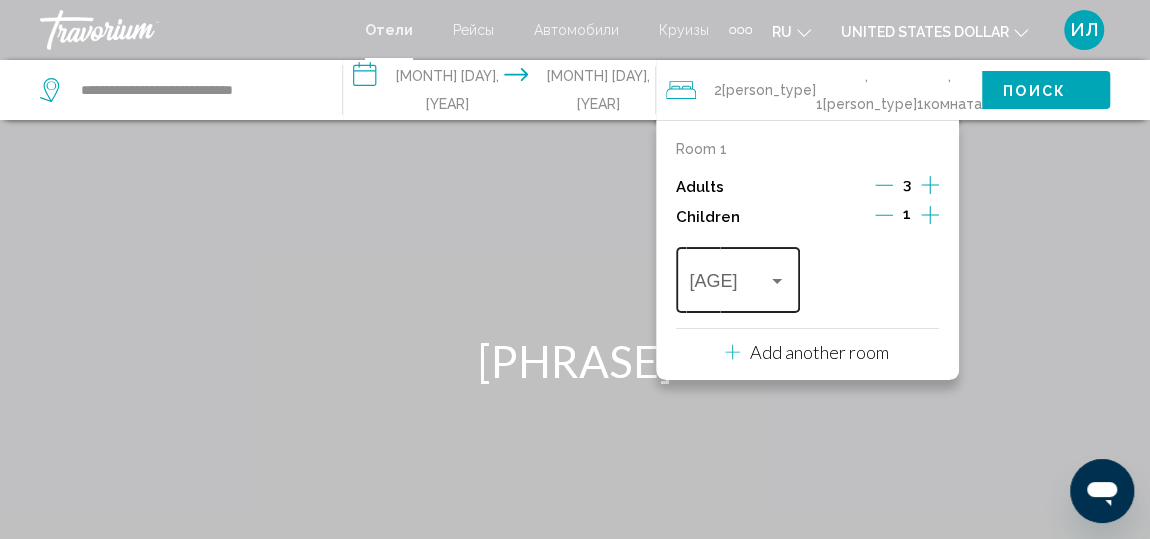 click at bounding box center [777, 281] 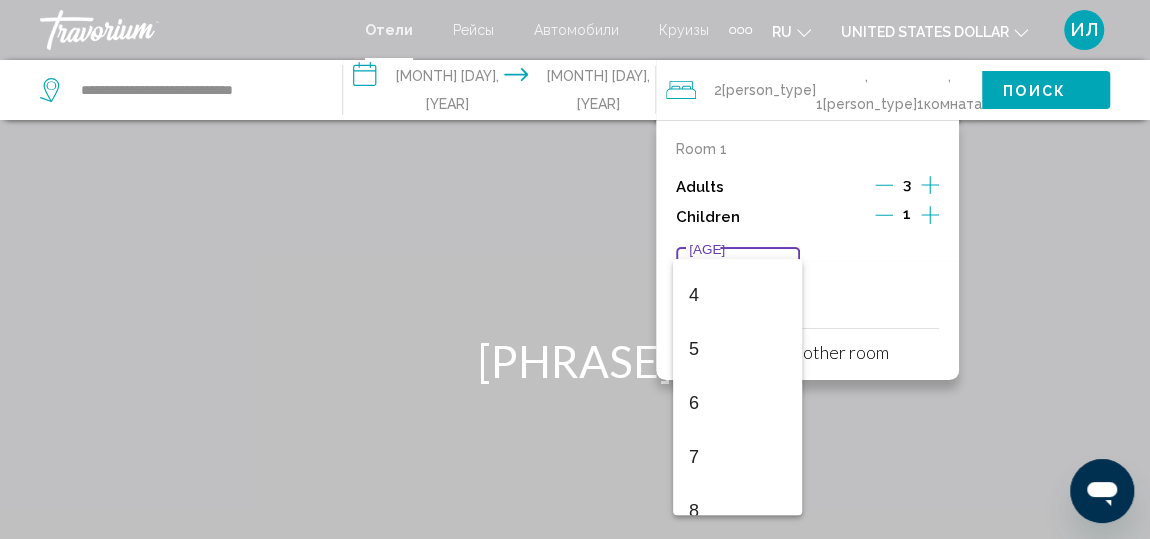 scroll, scrollTop: 215, scrollLeft: 0, axis: vertical 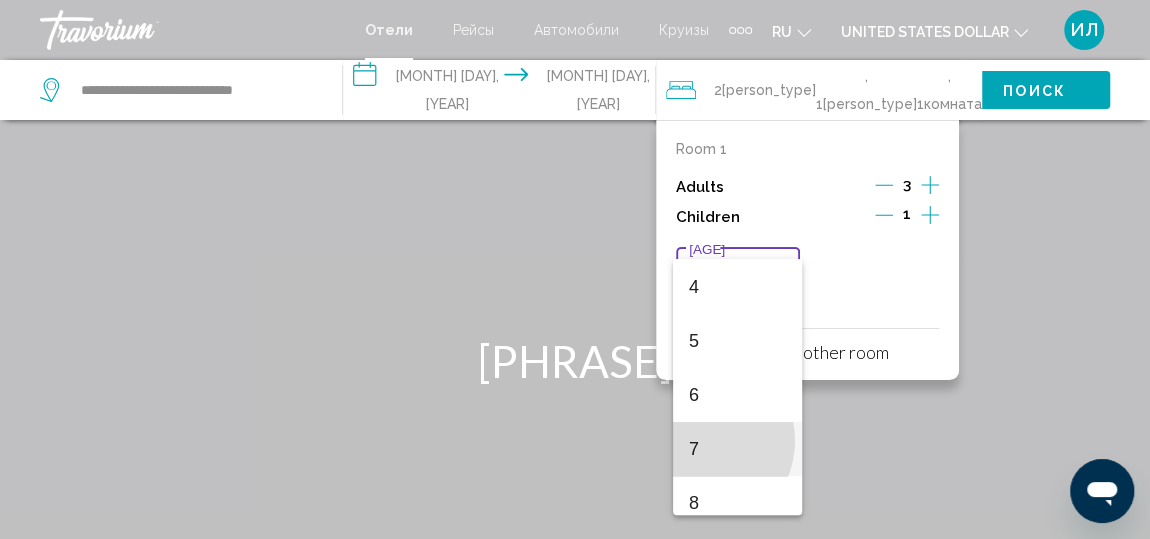 click on "7" at bounding box center (694, 449) 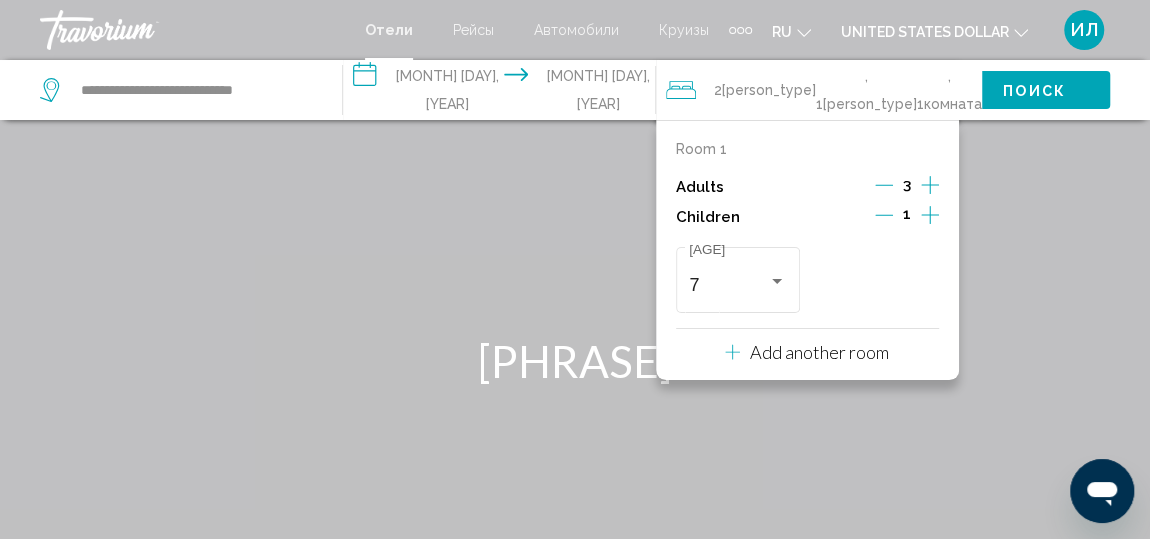 click on "Поиск" at bounding box center (1034, 91) 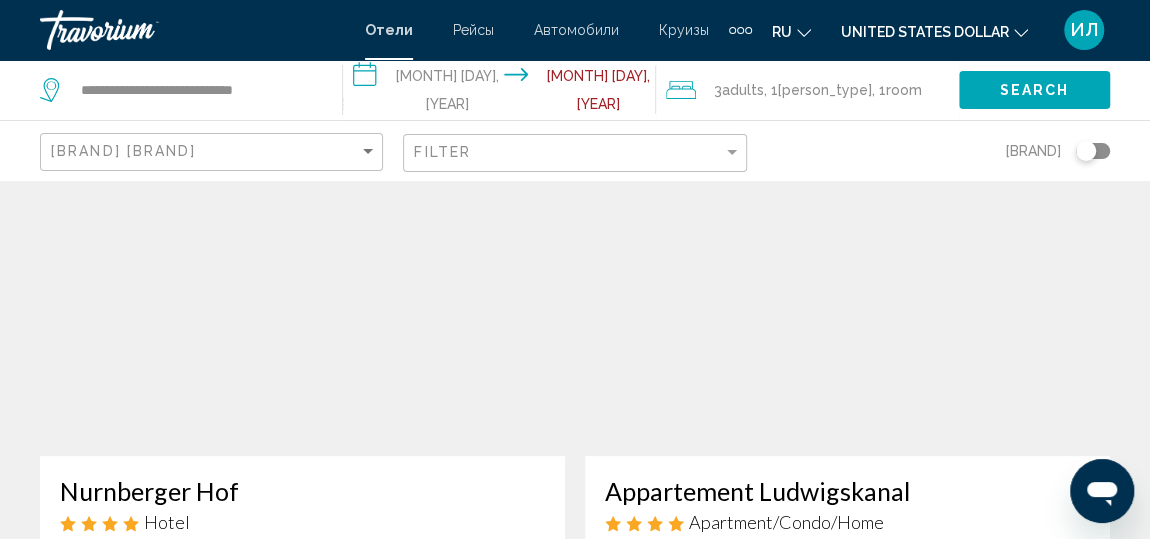 scroll, scrollTop: 0, scrollLeft: 0, axis: both 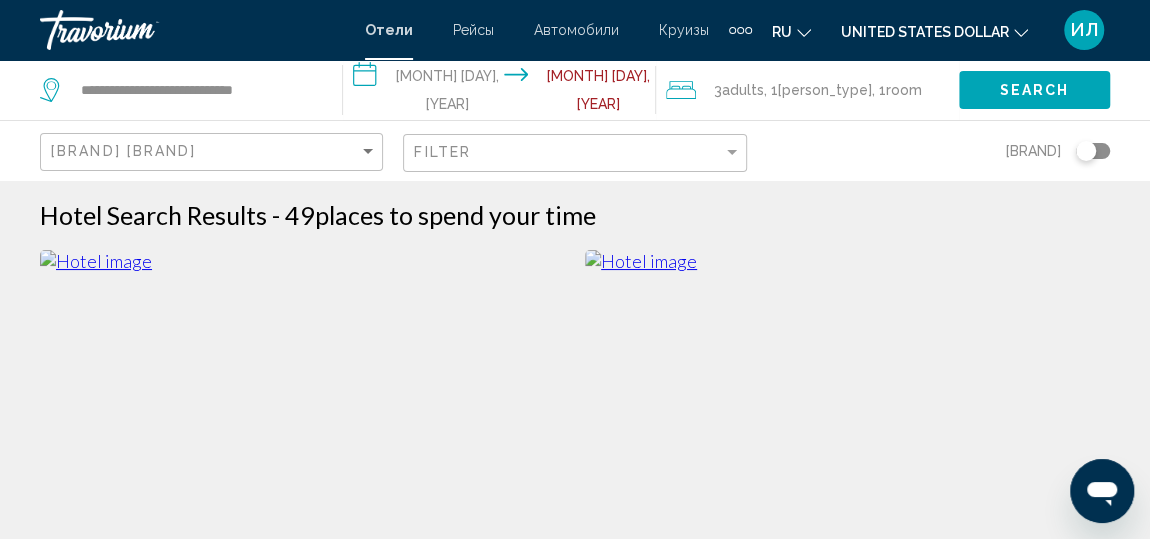click on "Best Deals" at bounding box center (214, 152) 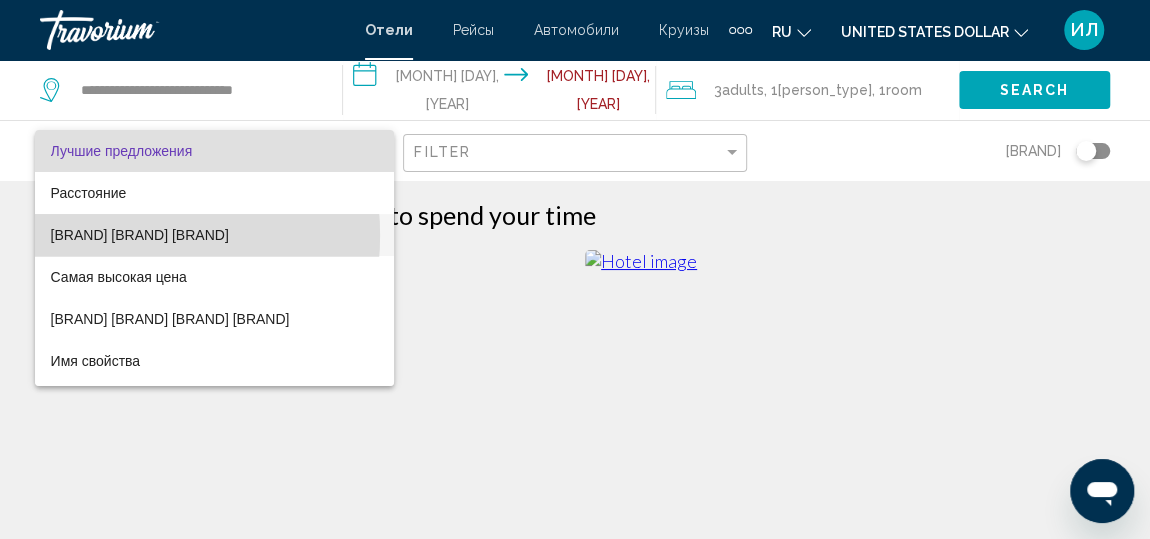 click on "Самая низкая цена" at bounding box center (140, 235) 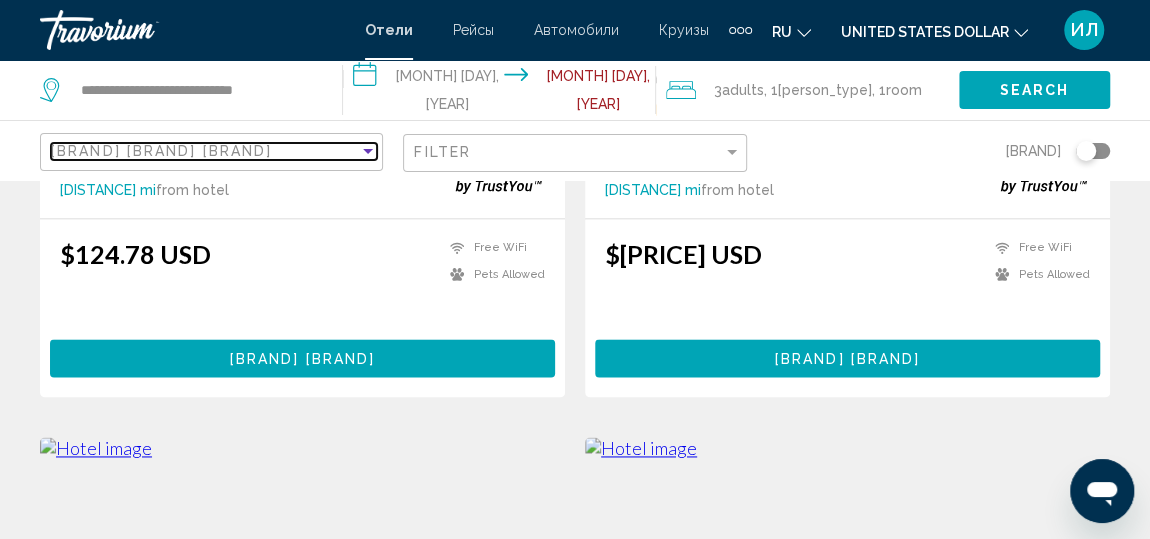 scroll, scrollTop: 1283, scrollLeft: 0, axis: vertical 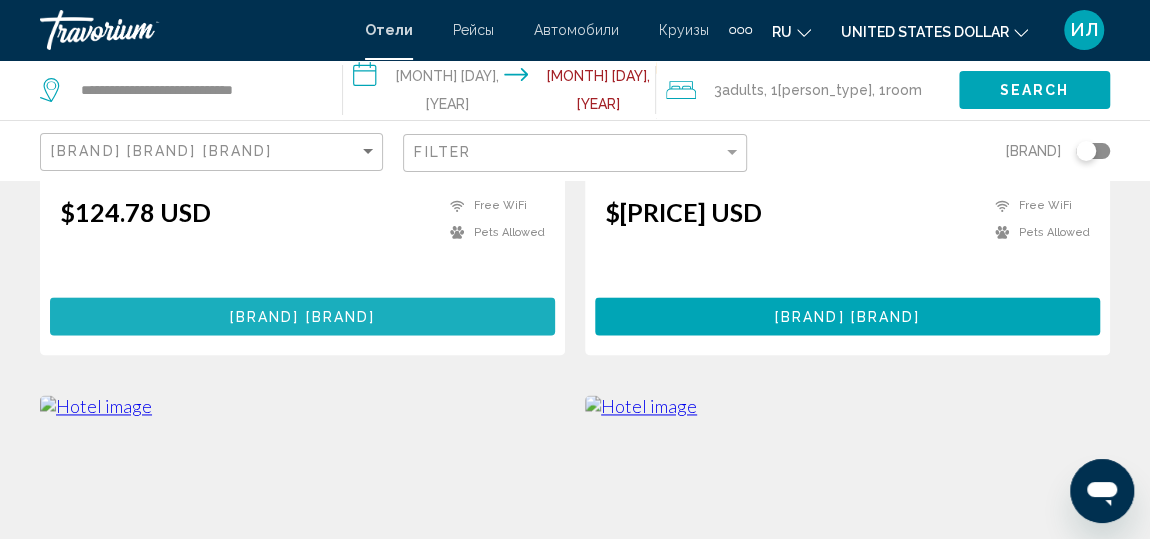 click on "Select Room" at bounding box center (303, 317) 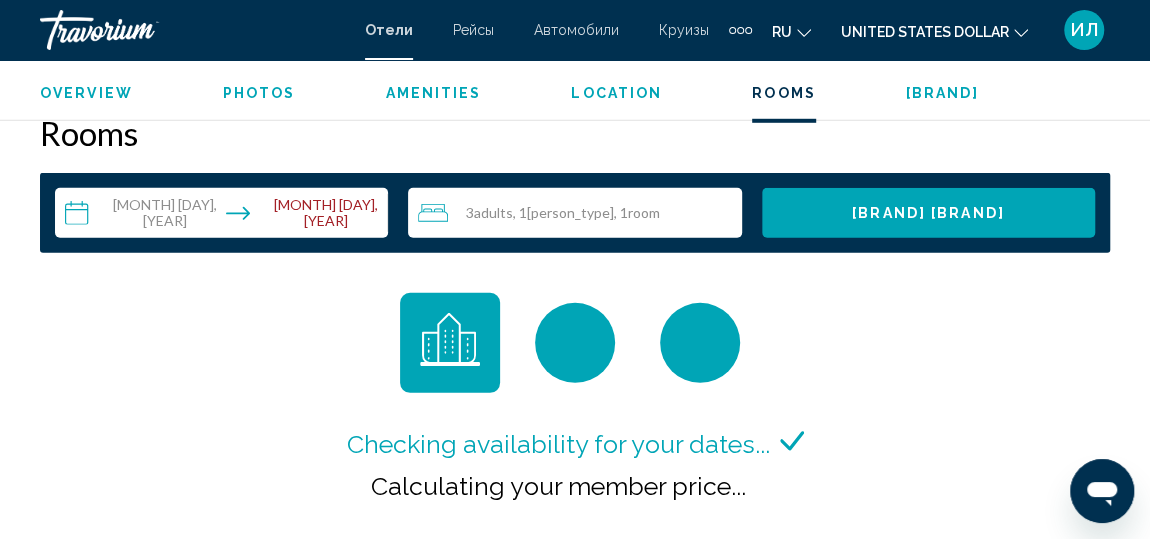 scroll, scrollTop: 2919, scrollLeft: 0, axis: vertical 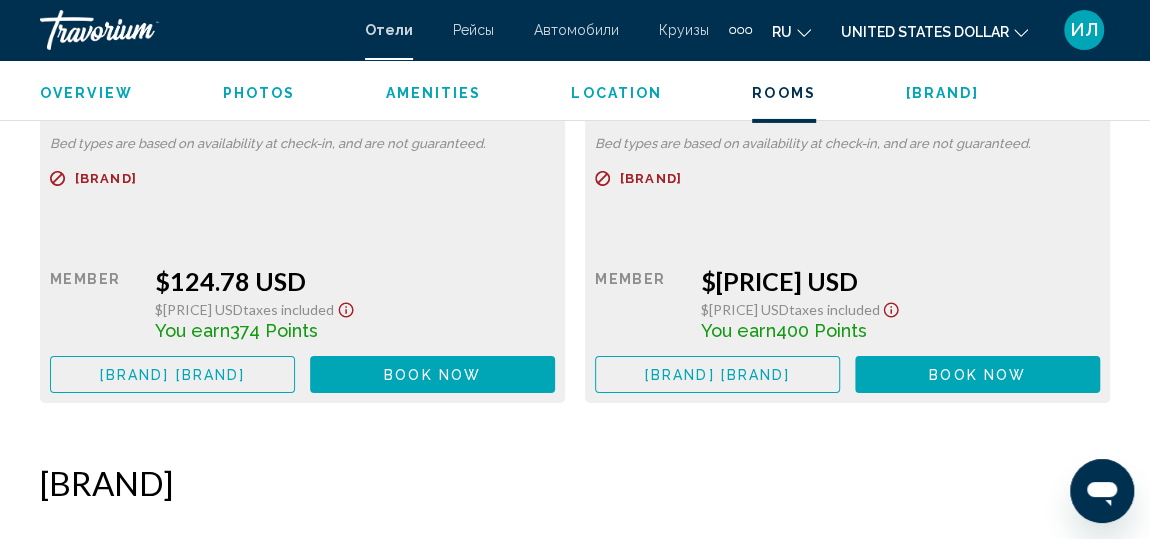click on "More rates" at bounding box center [172, 374] 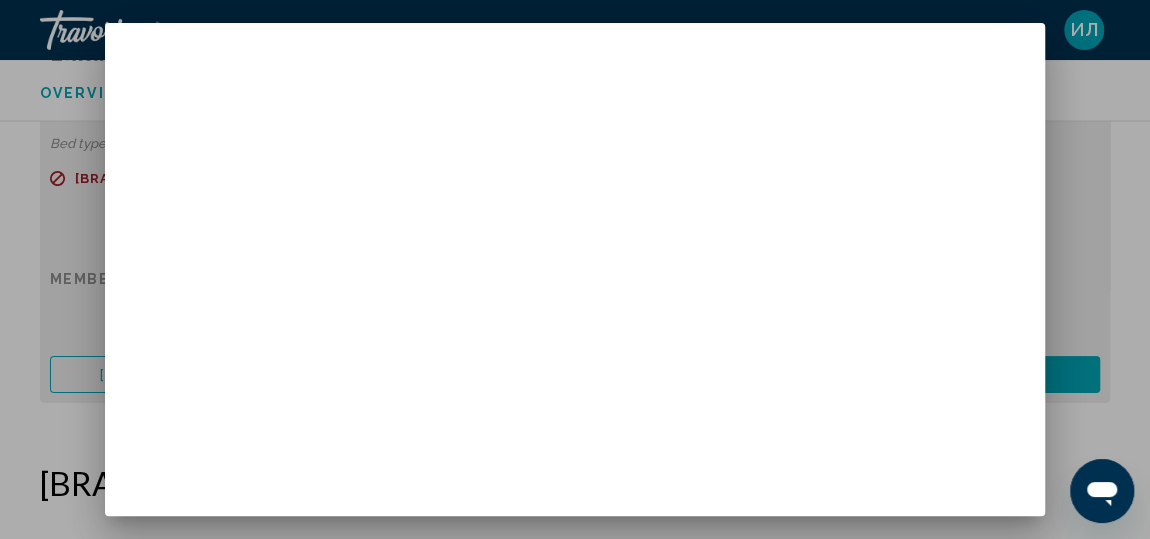 scroll, scrollTop: 0, scrollLeft: 0, axis: both 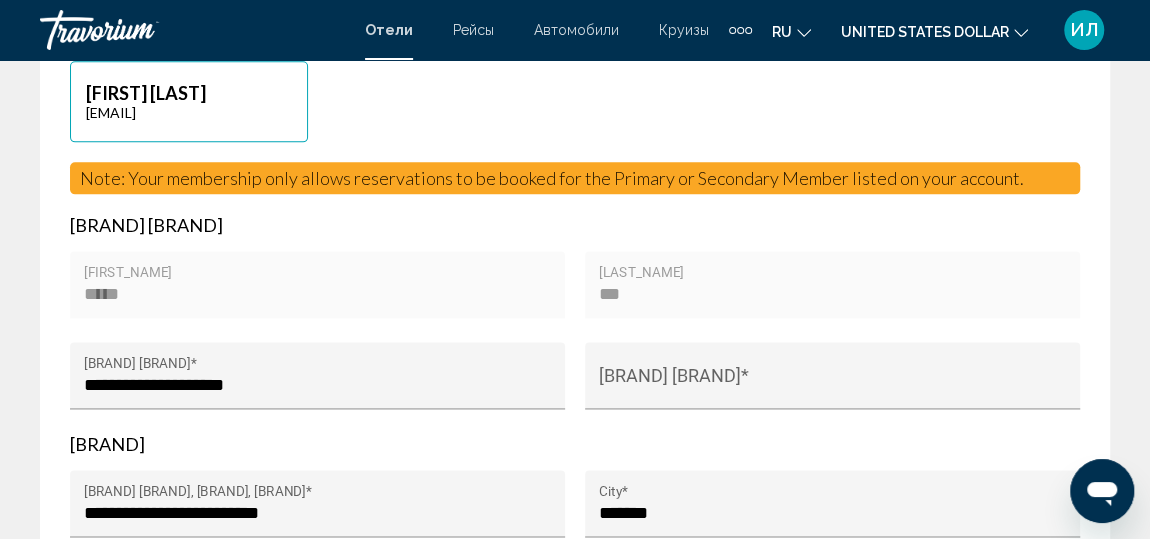 click on "Hotel Booking Price Summary B&B Hotel Nürnberg City  Jul 27, 2025 - Jul 28, 2025 -  1  Night Nights 3  Adult Adults , 1  Child Children  ( Age   7)   Family Room   Your Price  $124.78 USD average per night  $124.78 USD  Taxes and Fees Included
$7.09 USD  Total  $124.78 USD   Points Earned  374  Points  Redeem  Points Redeem up to 200  Points to save even more on this transaction! Use the slider below to adjust the number of Points you’d like to use. 0 200 0
Nuernberg, , Germany B&B Hotel Nürnberg City
Check-in Jul 27, 2025
Check-out Jul 28, 2025 1  Night Nights
Guests" at bounding box center [575, 922] 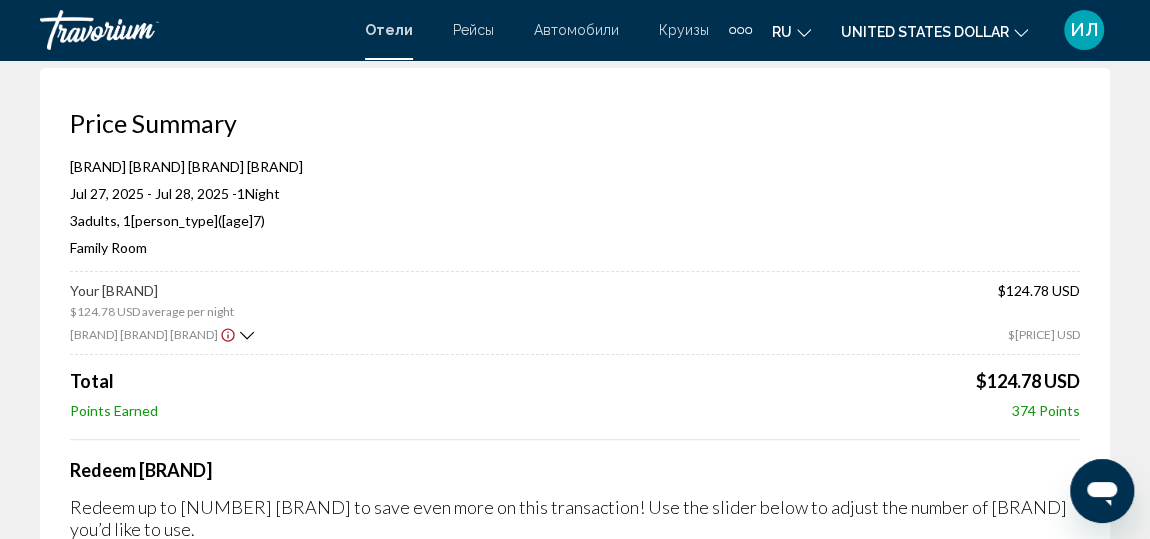 scroll, scrollTop: 0, scrollLeft: 0, axis: both 